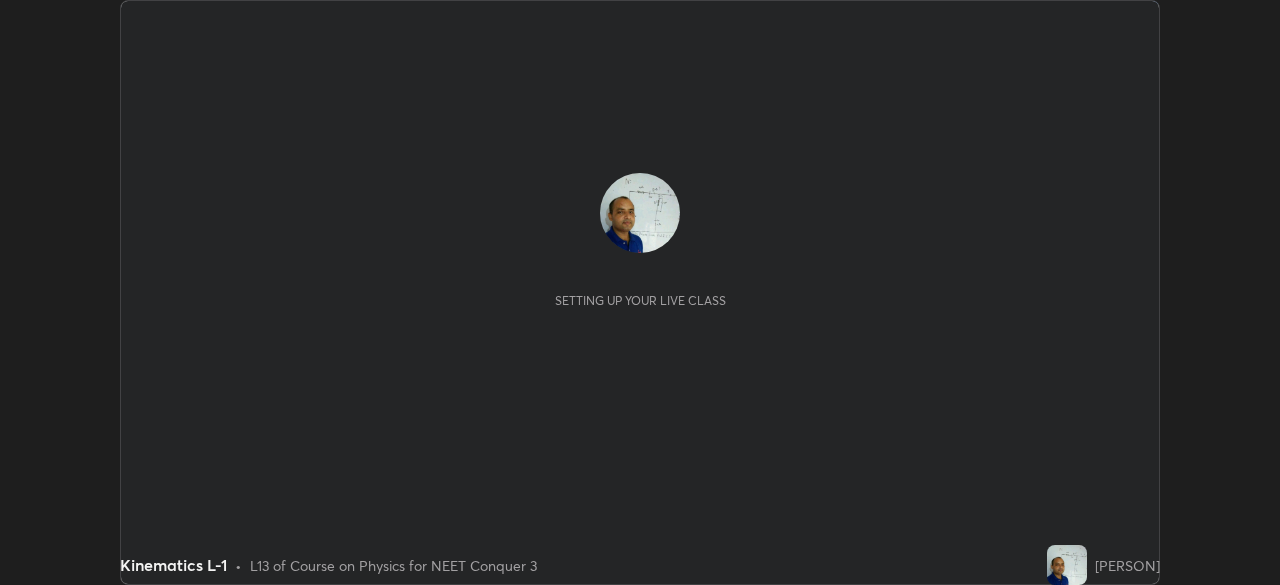scroll, scrollTop: 0, scrollLeft: 0, axis: both 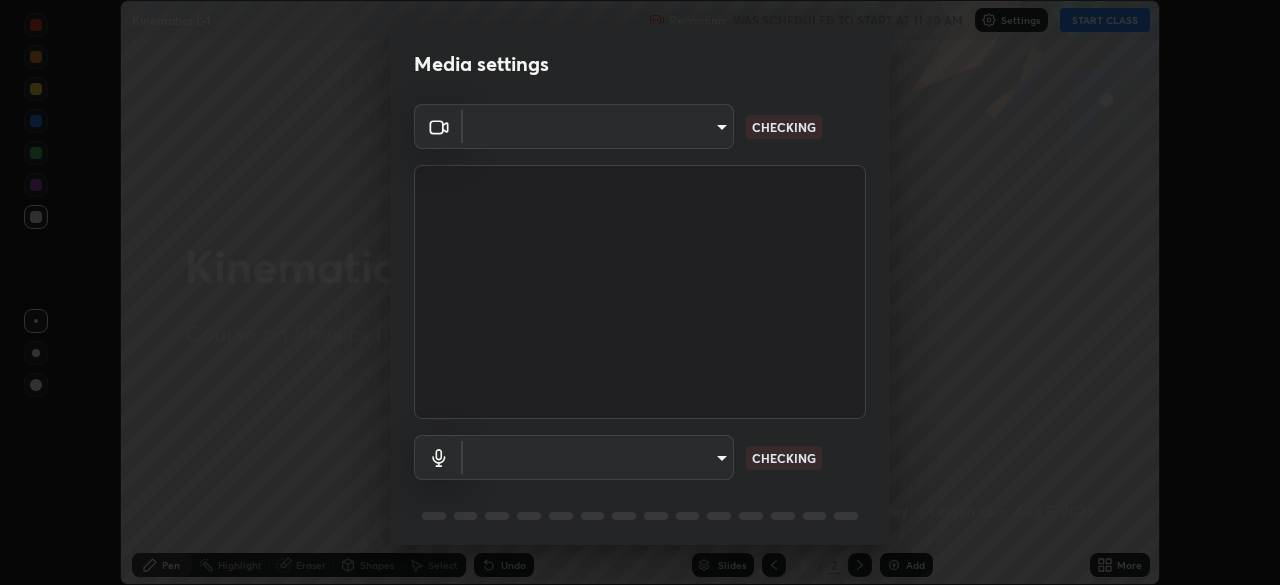 type on "fec30703c8e22cf69a8f77a224c2d994de0da897dc859dbf546555d8622b01d3" 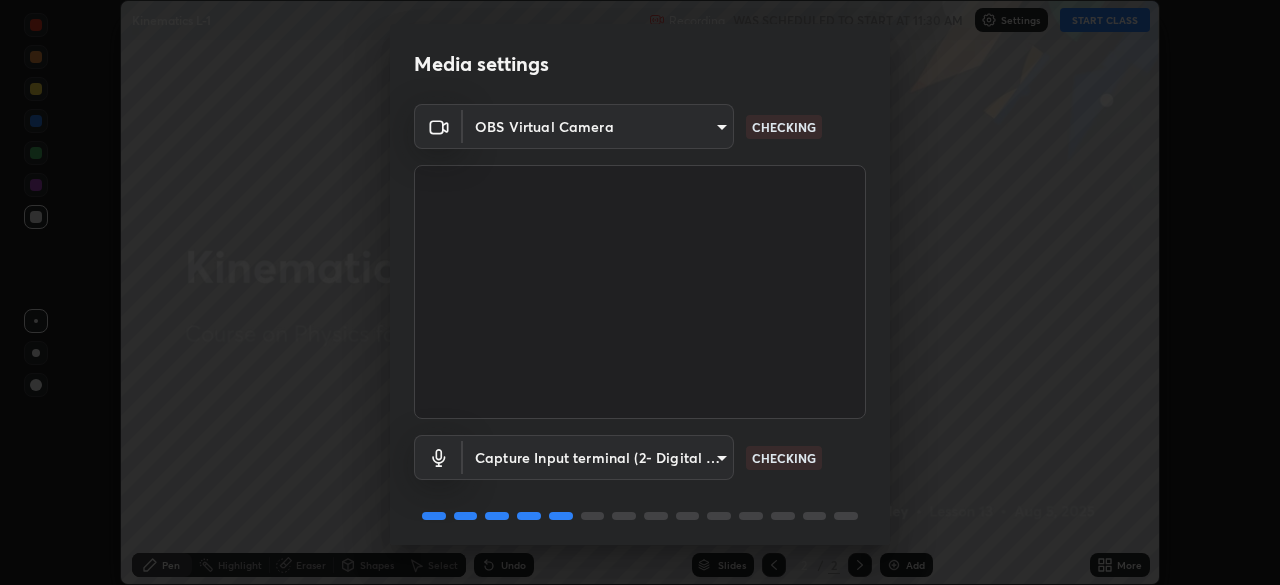 scroll, scrollTop: 71, scrollLeft: 0, axis: vertical 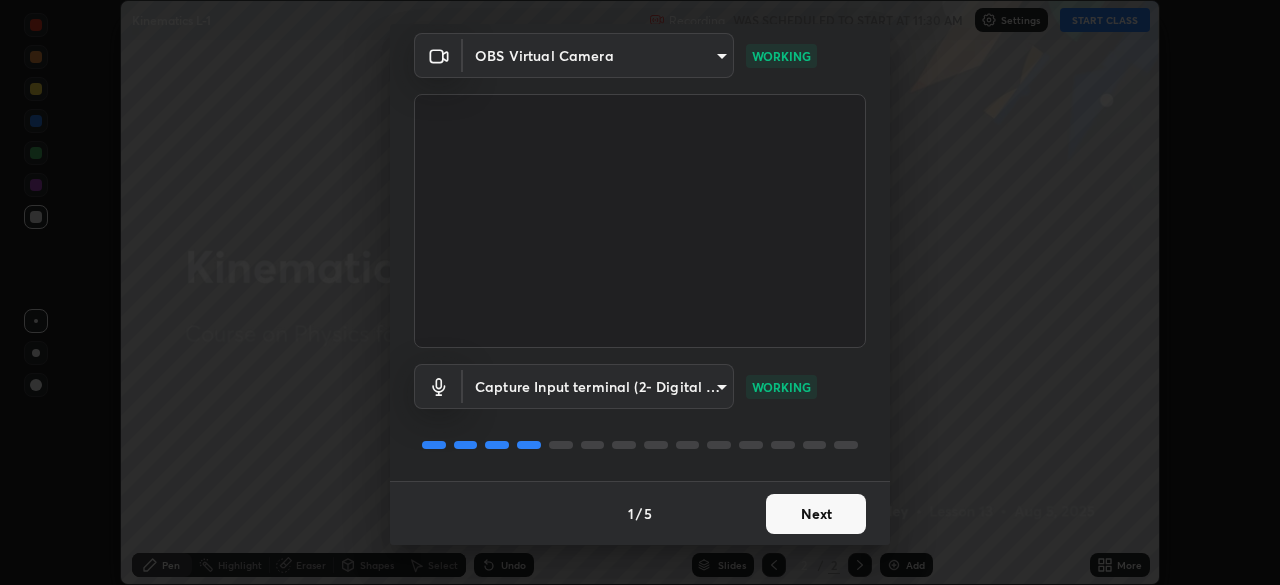click on "Next" at bounding box center [816, 514] 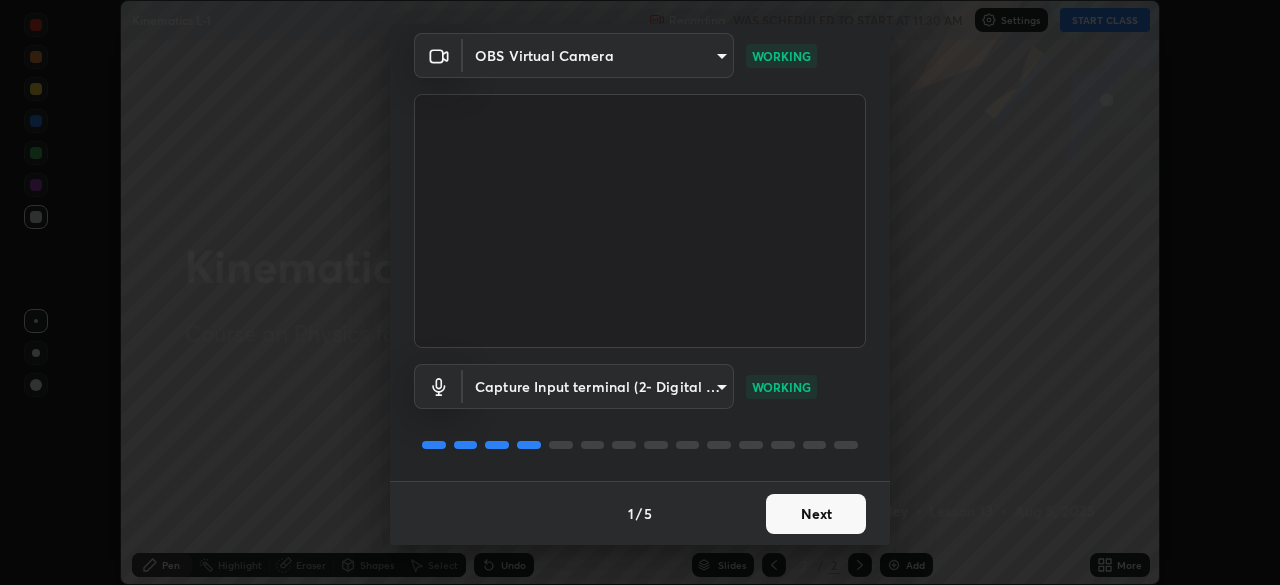 scroll, scrollTop: 0, scrollLeft: 0, axis: both 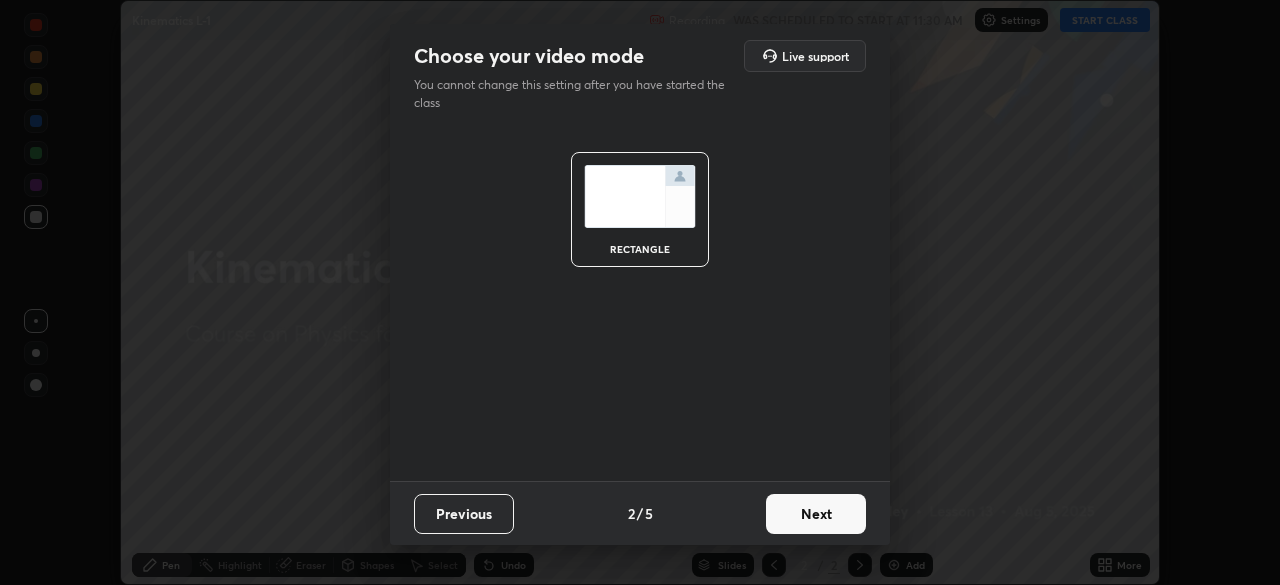 click on "Next" at bounding box center (816, 514) 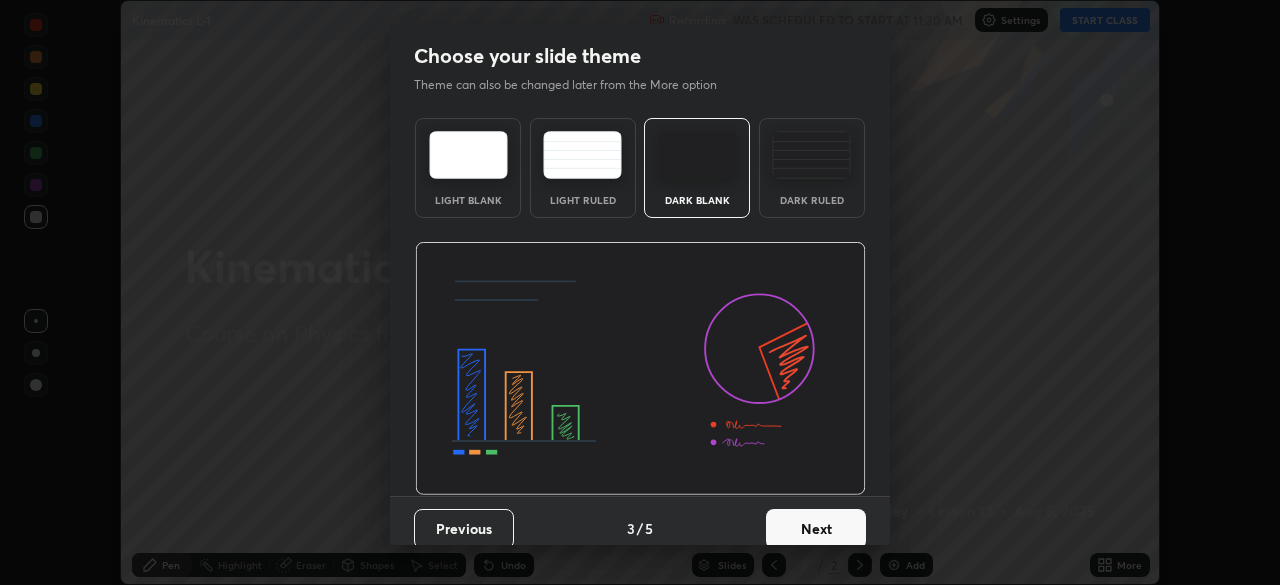 click on "Next" at bounding box center [816, 529] 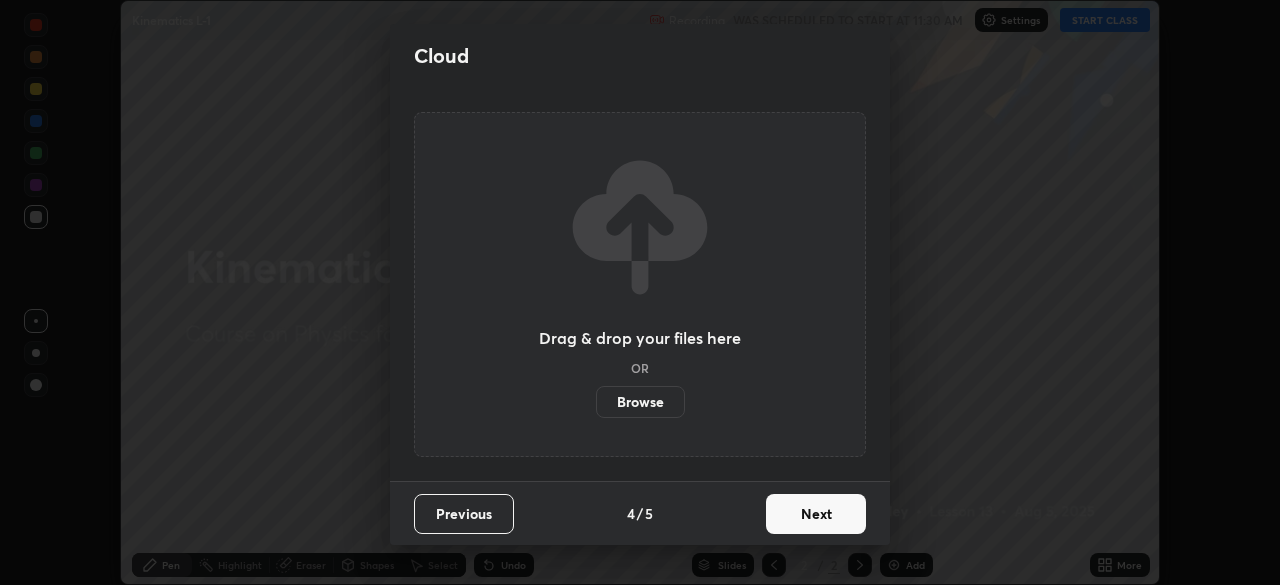 click on "Next" at bounding box center (816, 514) 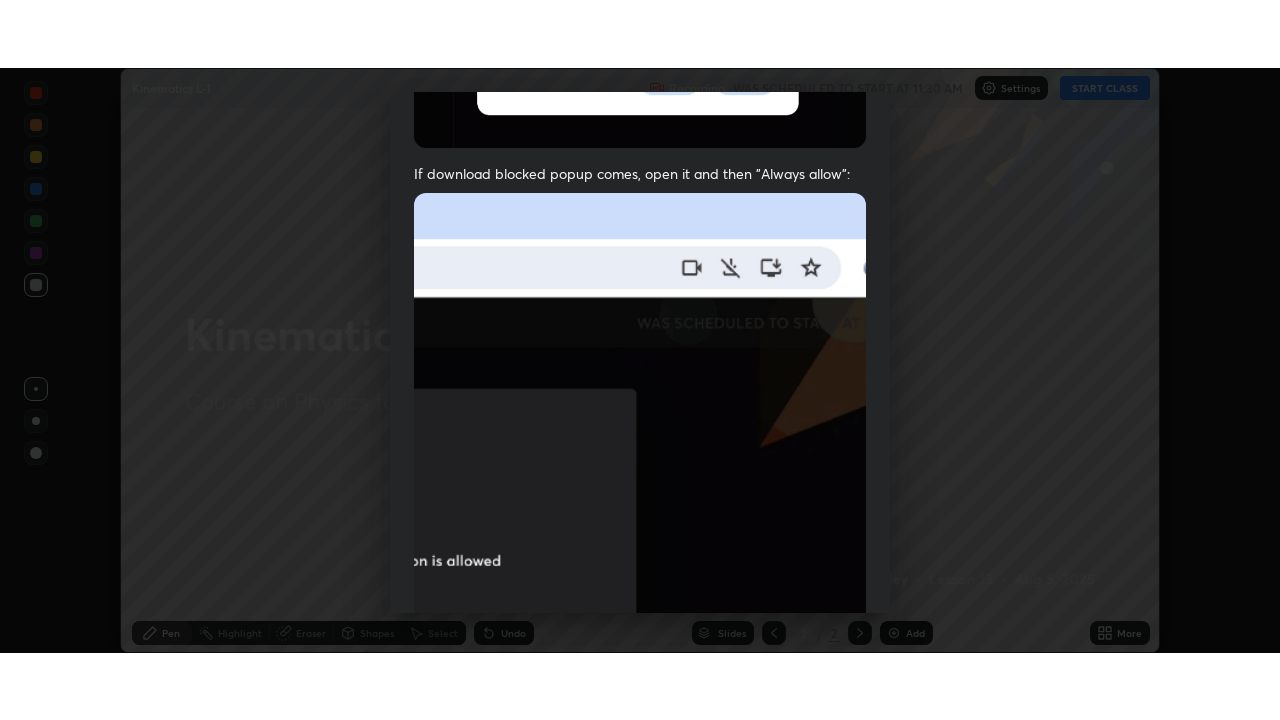 scroll, scrollTop: 479, scrollLeft: 0, axis: vertical 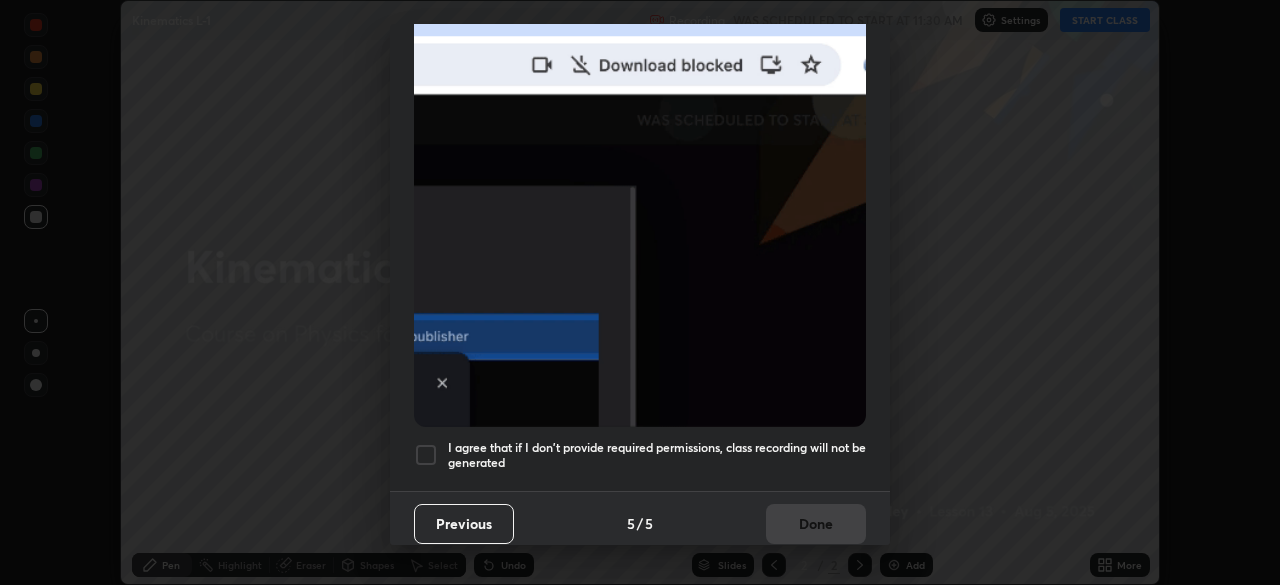 click at bounding box center (426, 455) 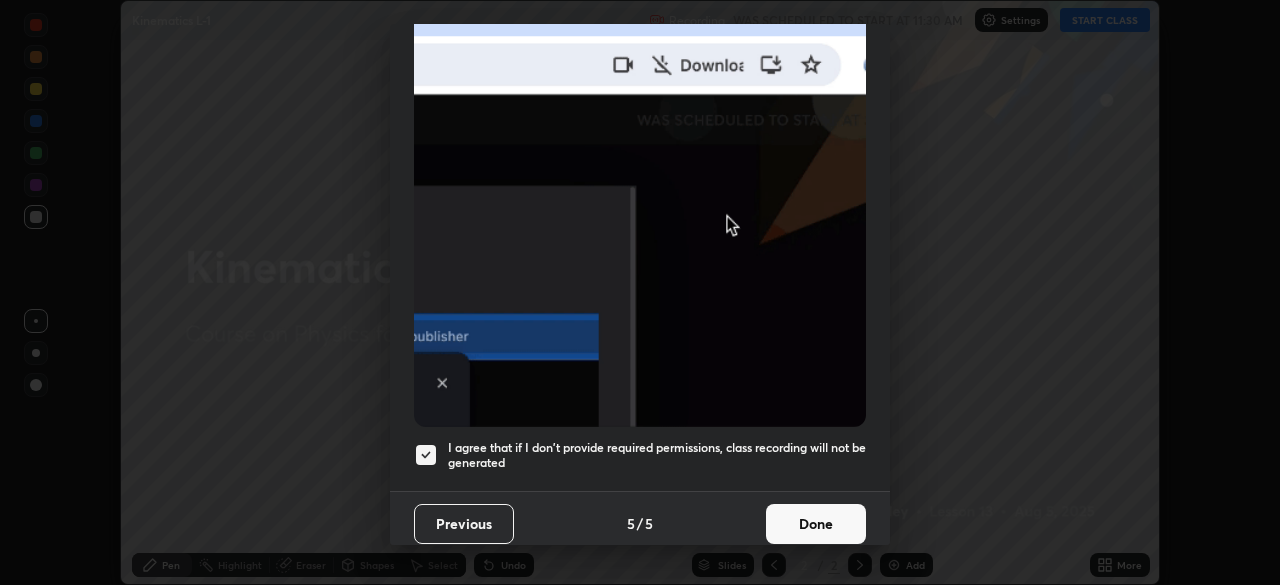 click on "Done" at bounding box center (816, 524) 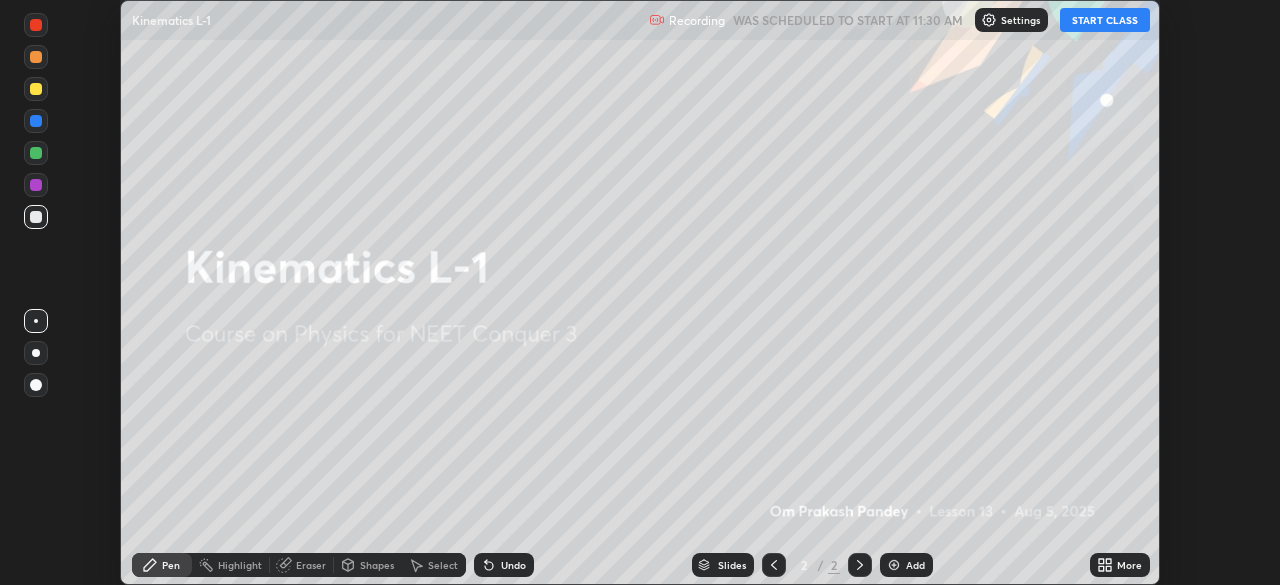 click at bounding box center [894, 565] 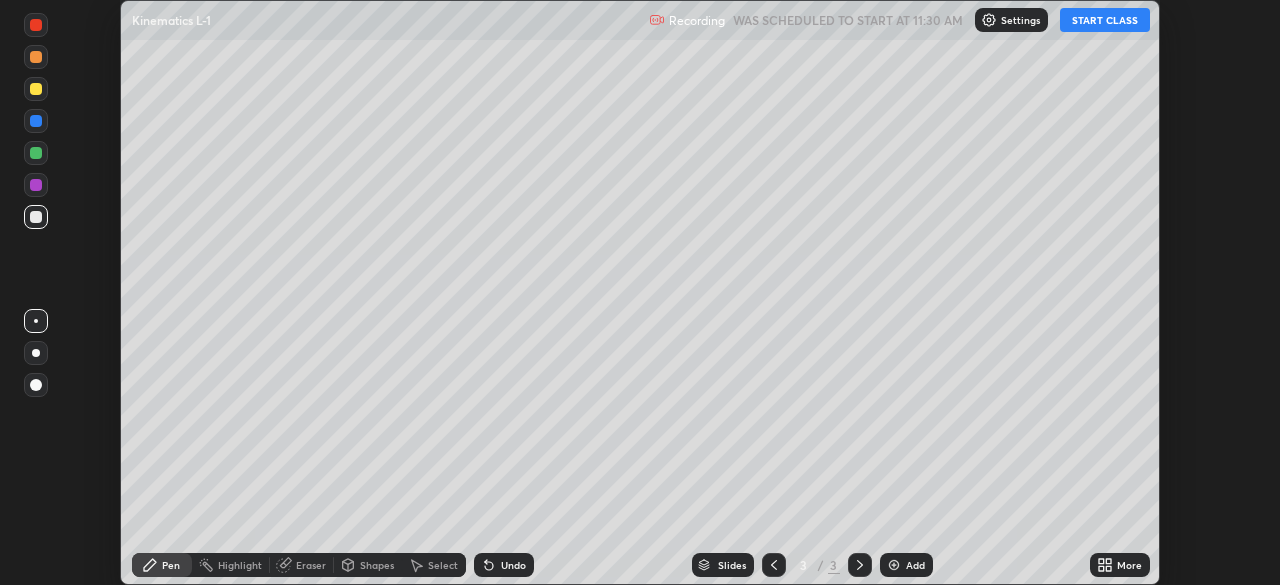click 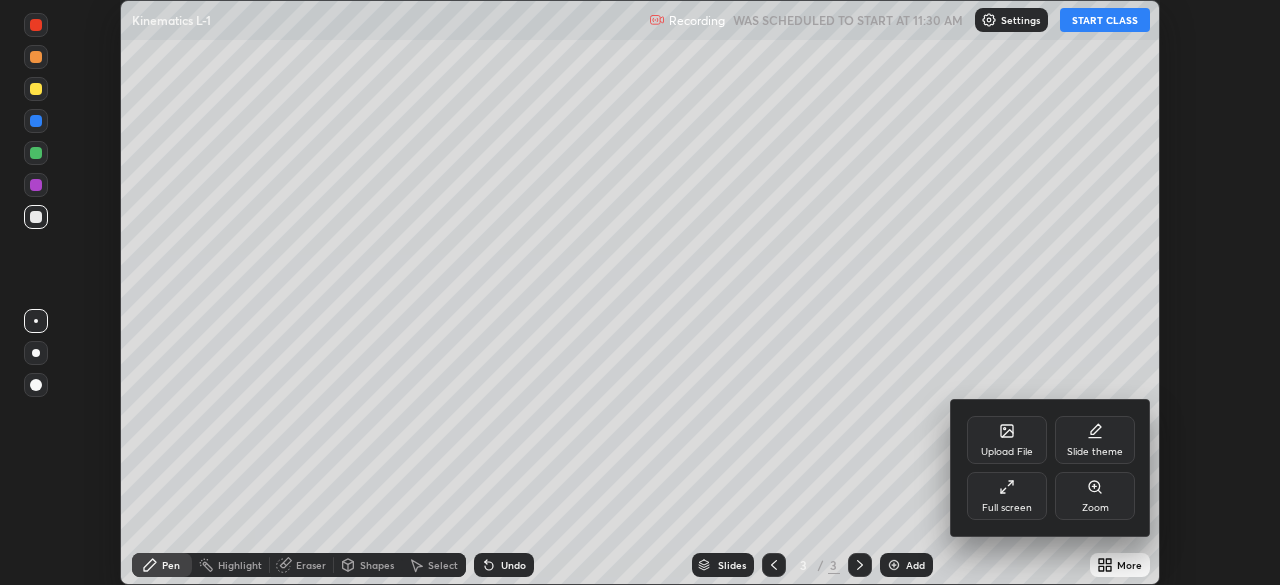 click 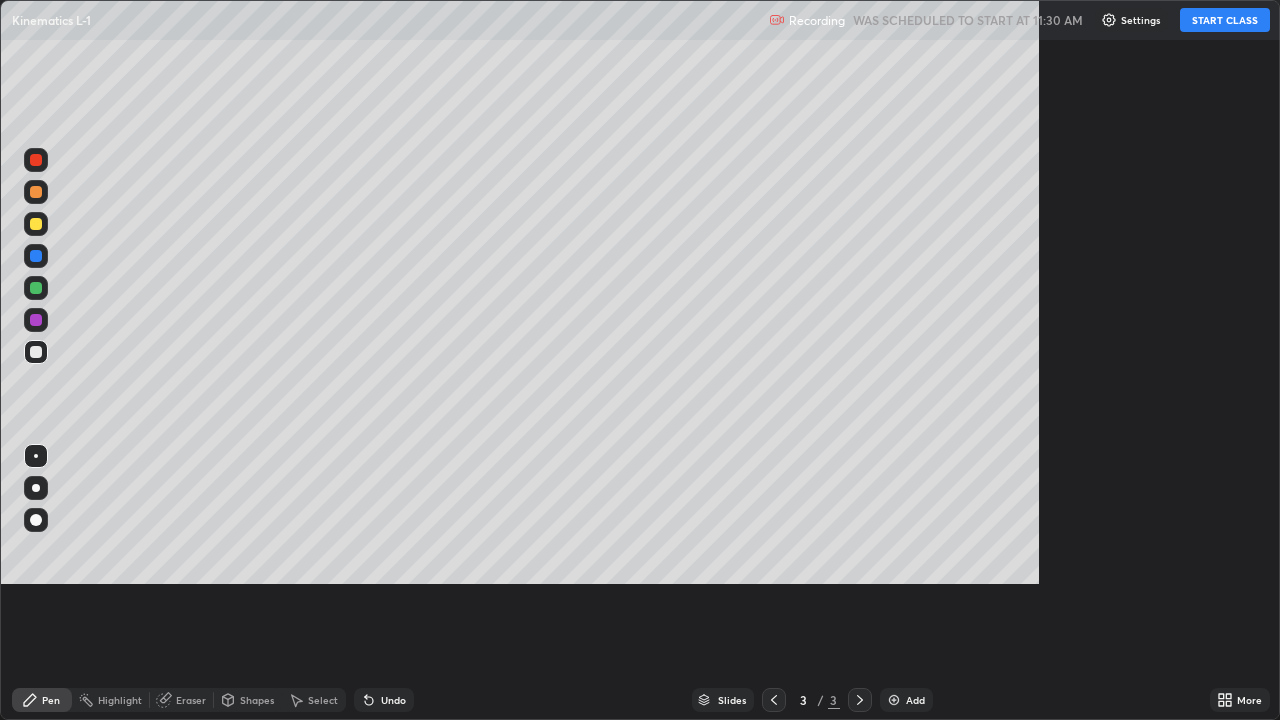 scroll, scrollTop: 99280, scrollLeft: 98720, axis: both 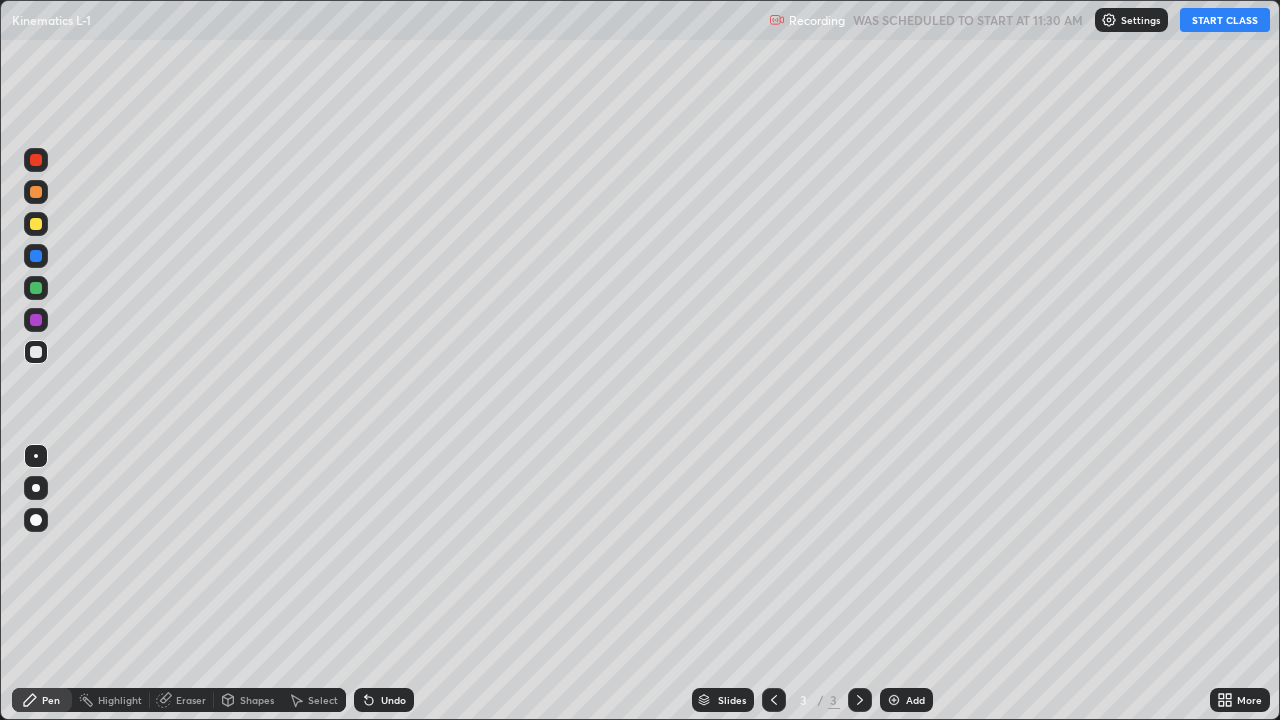 click on "START CLASS" at bounding box center (1225, 20) 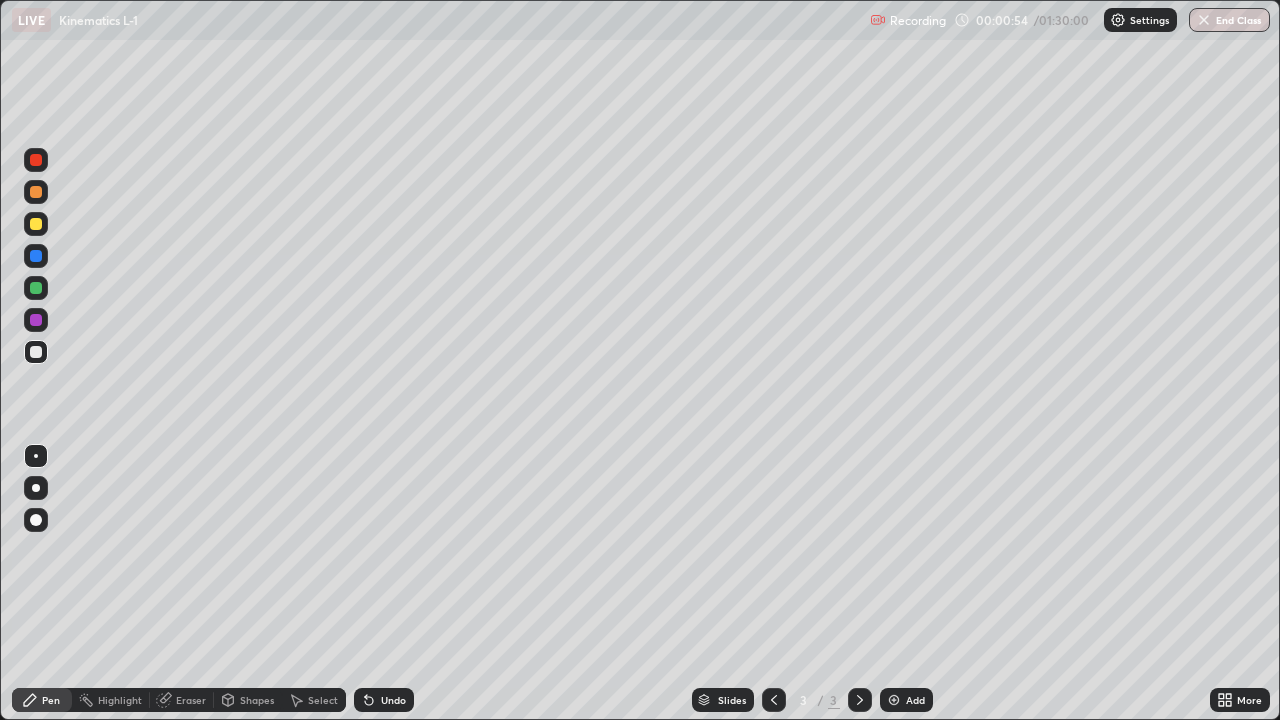 click on "Eraser" at bounding box center [191, 700] 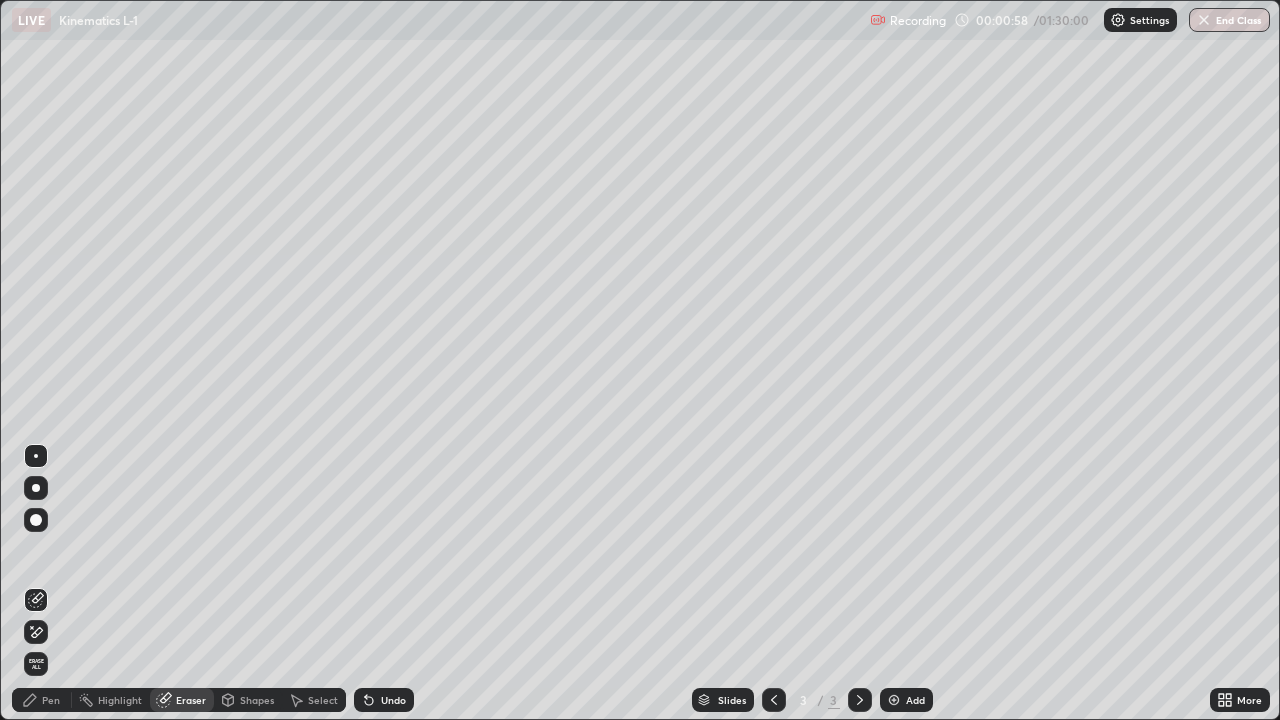 click on "Pen" at bounding box center (42, 700) 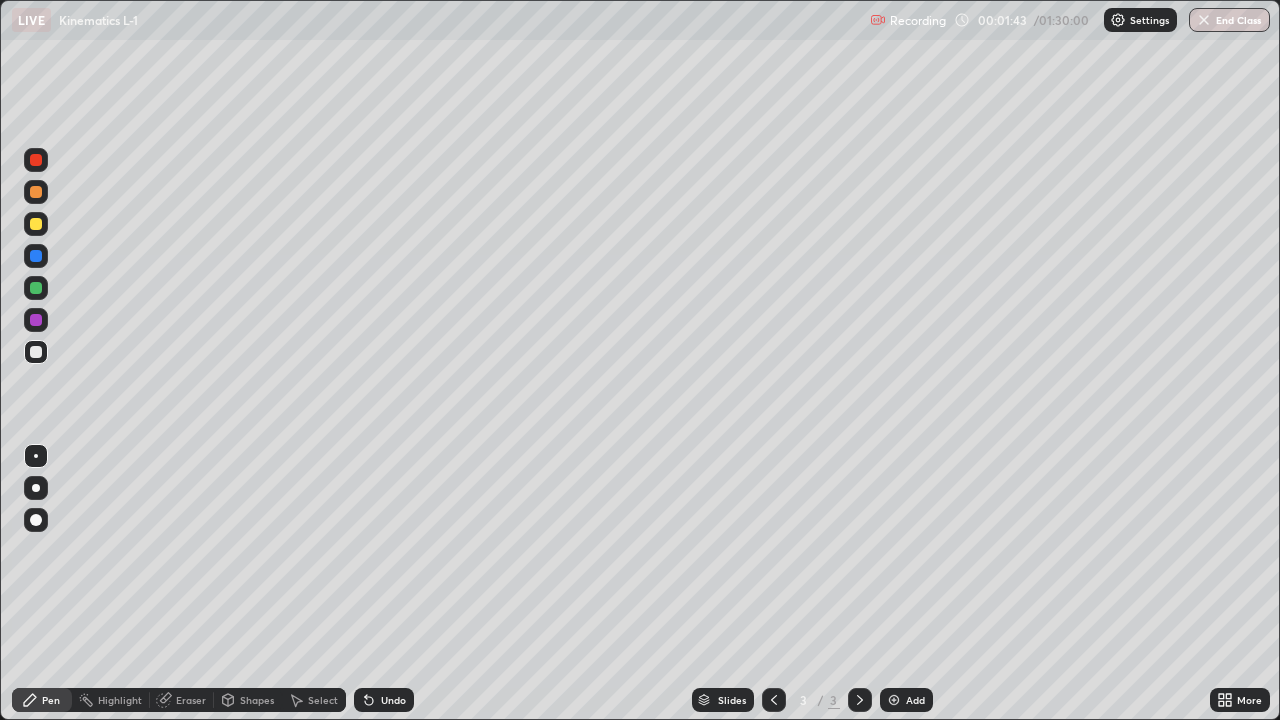 click on "Eraser" at bounding box center (191, 700) 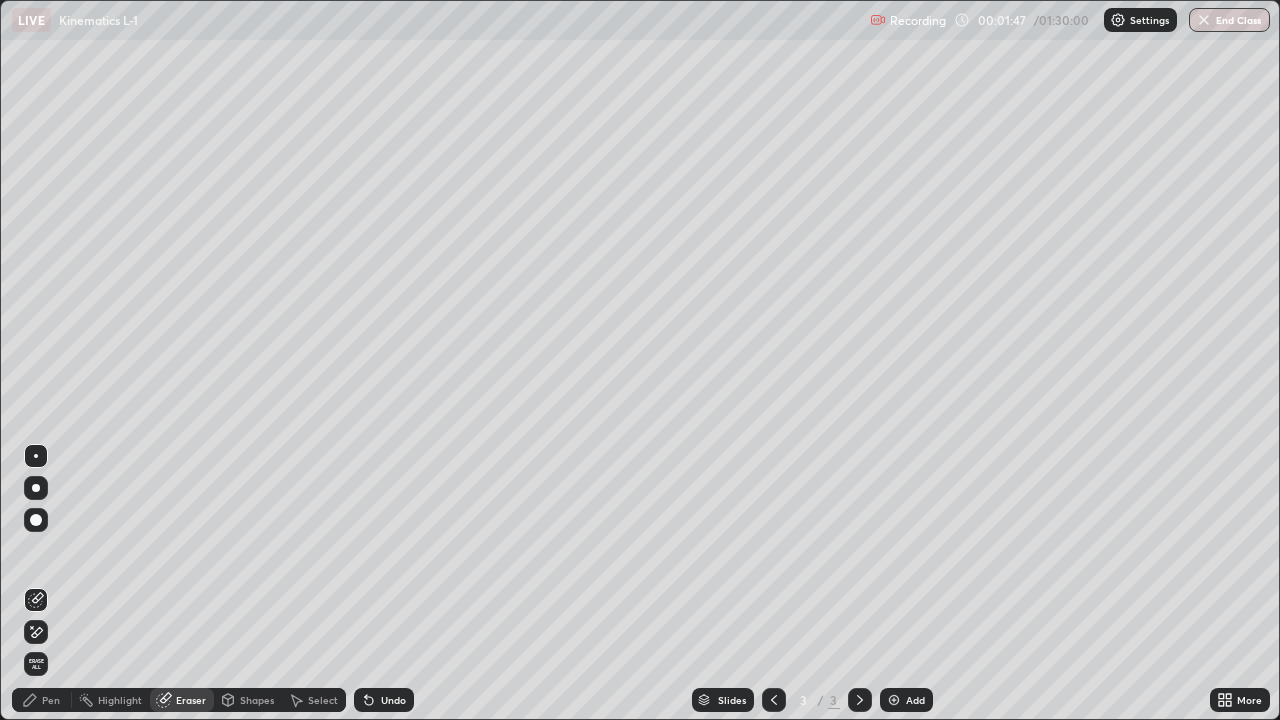 click on "Pen" at bounding box center [51, 700] 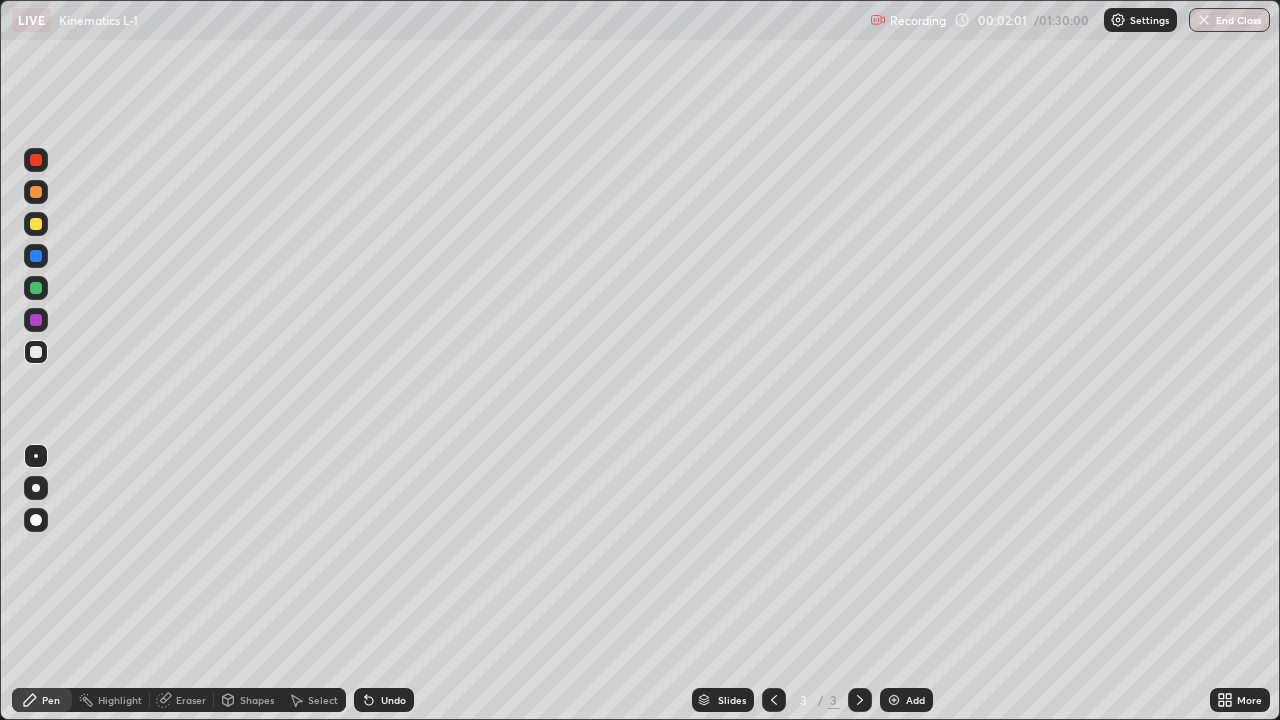 click on "Eraser" at bounding box center (191, 700) 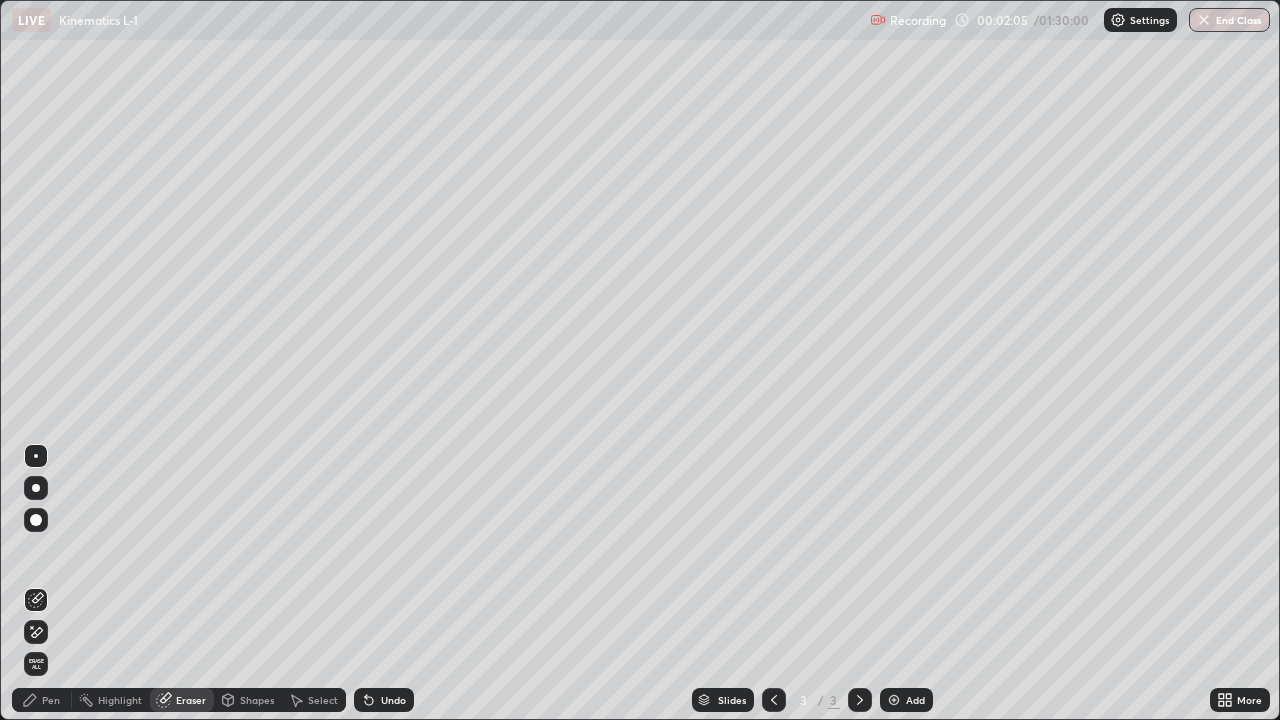 click on "Pen" at bounding box center [51, 700] 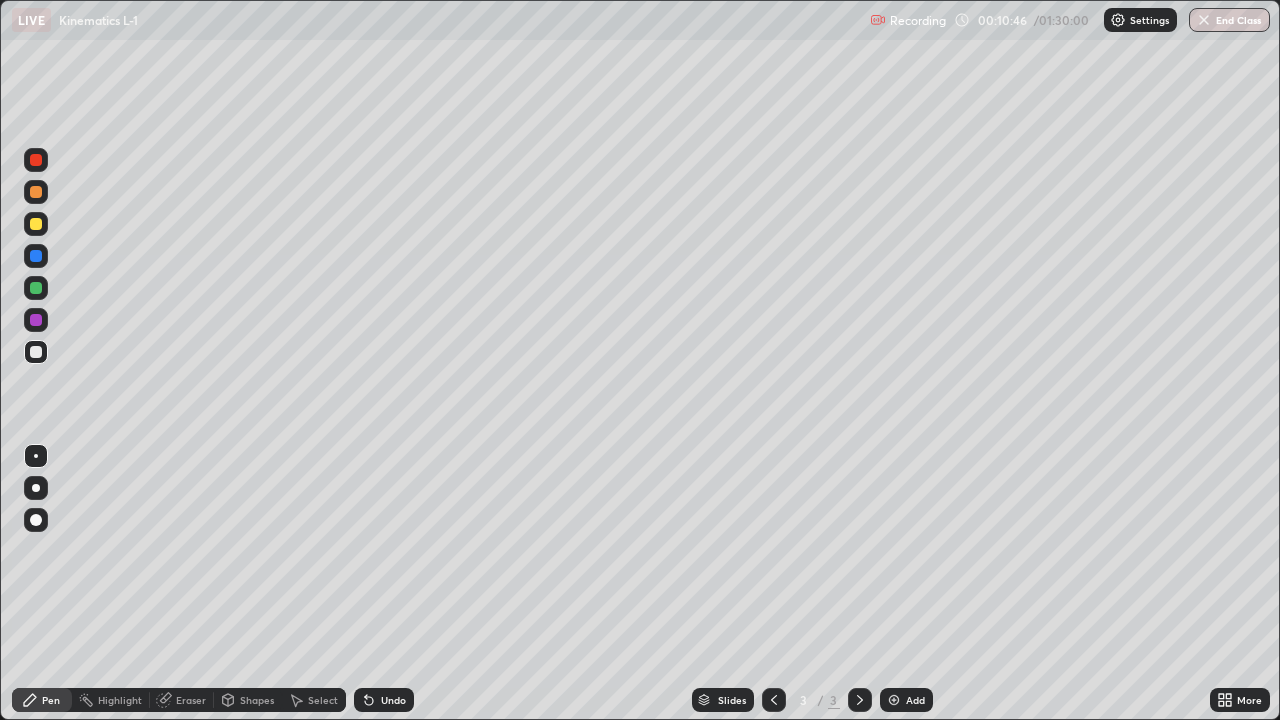 click on "Eraser" at bounding box center [191, 700] 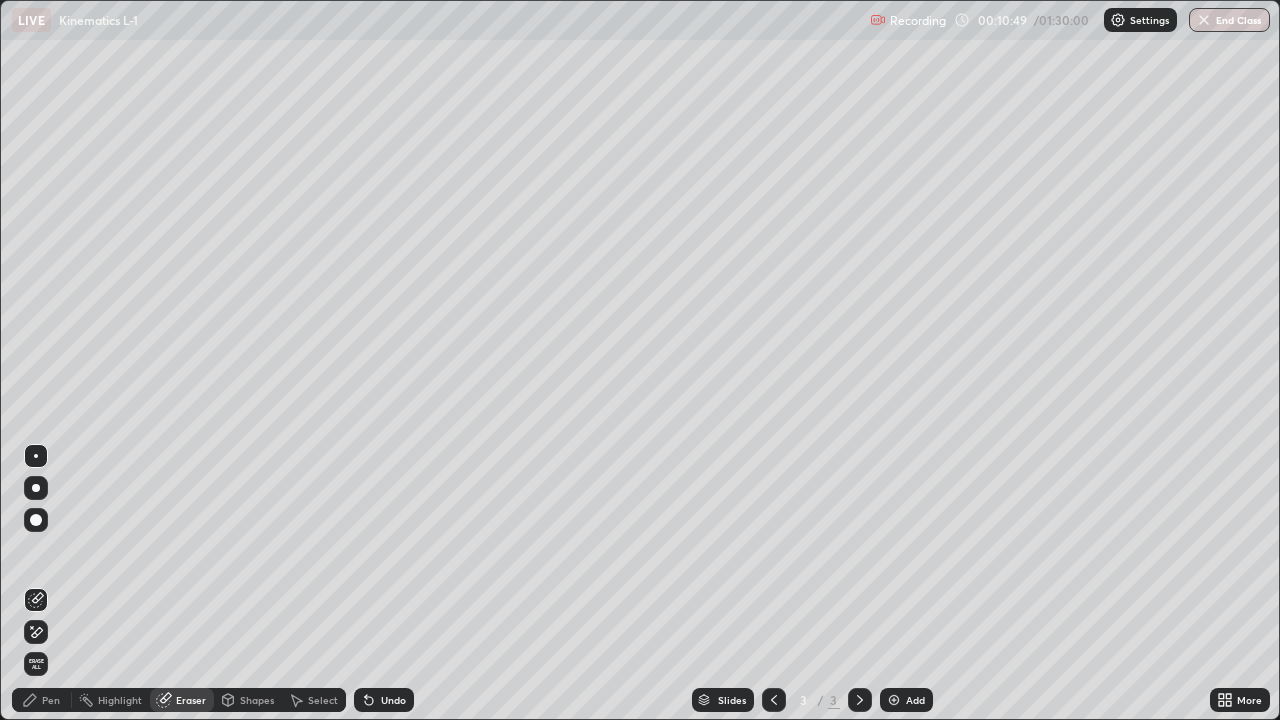 click on "Pen" at bounding box center [51, 700] 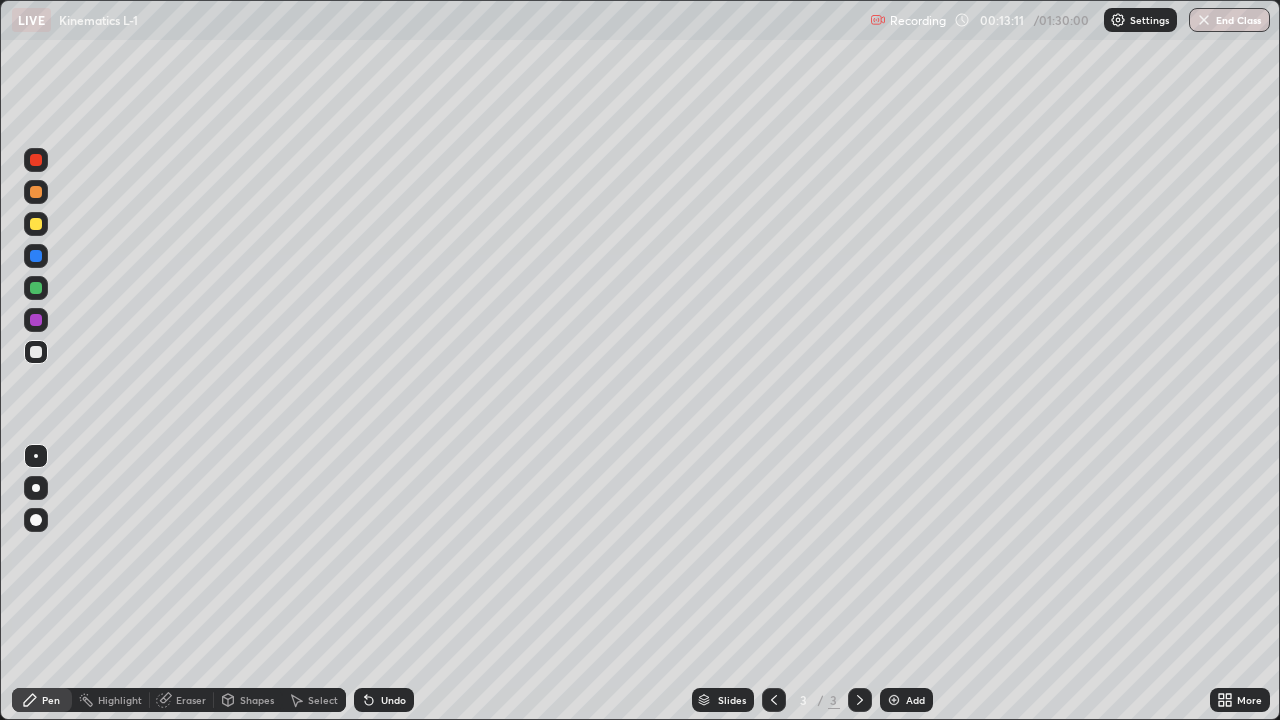 click at bounding box center (894, 700) 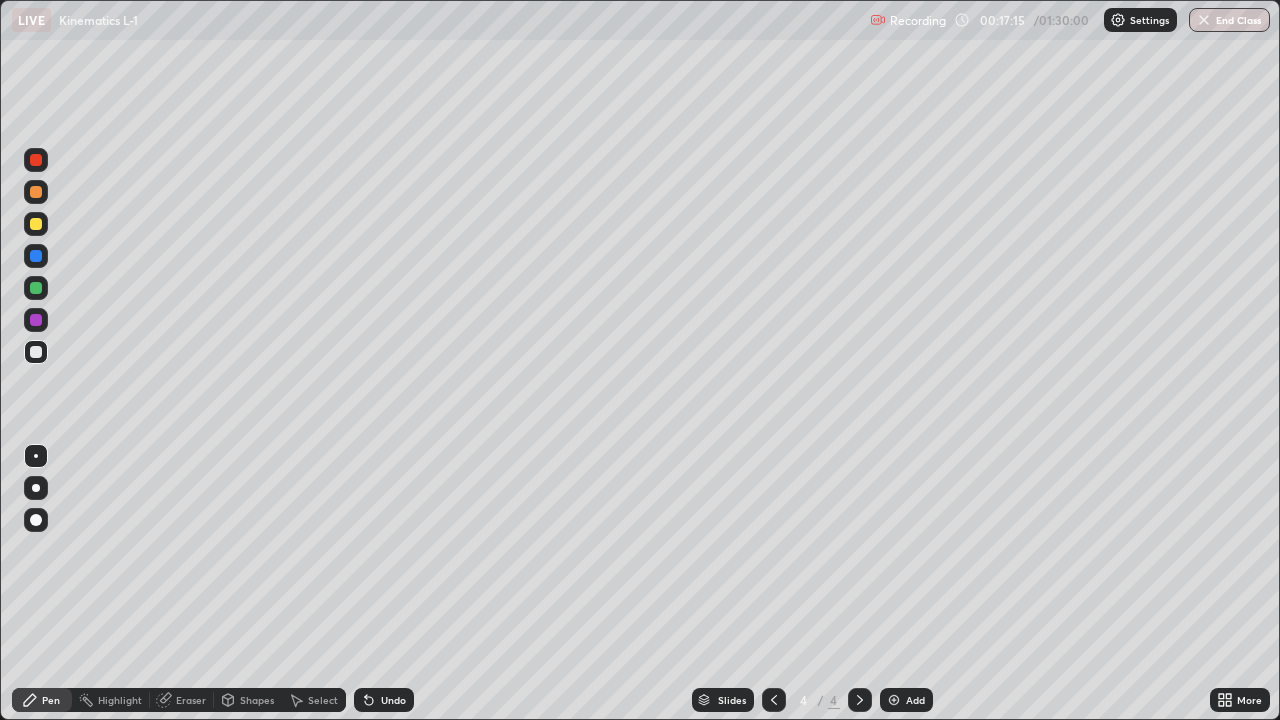click on "Eraser" at bounding box center (191, 700) 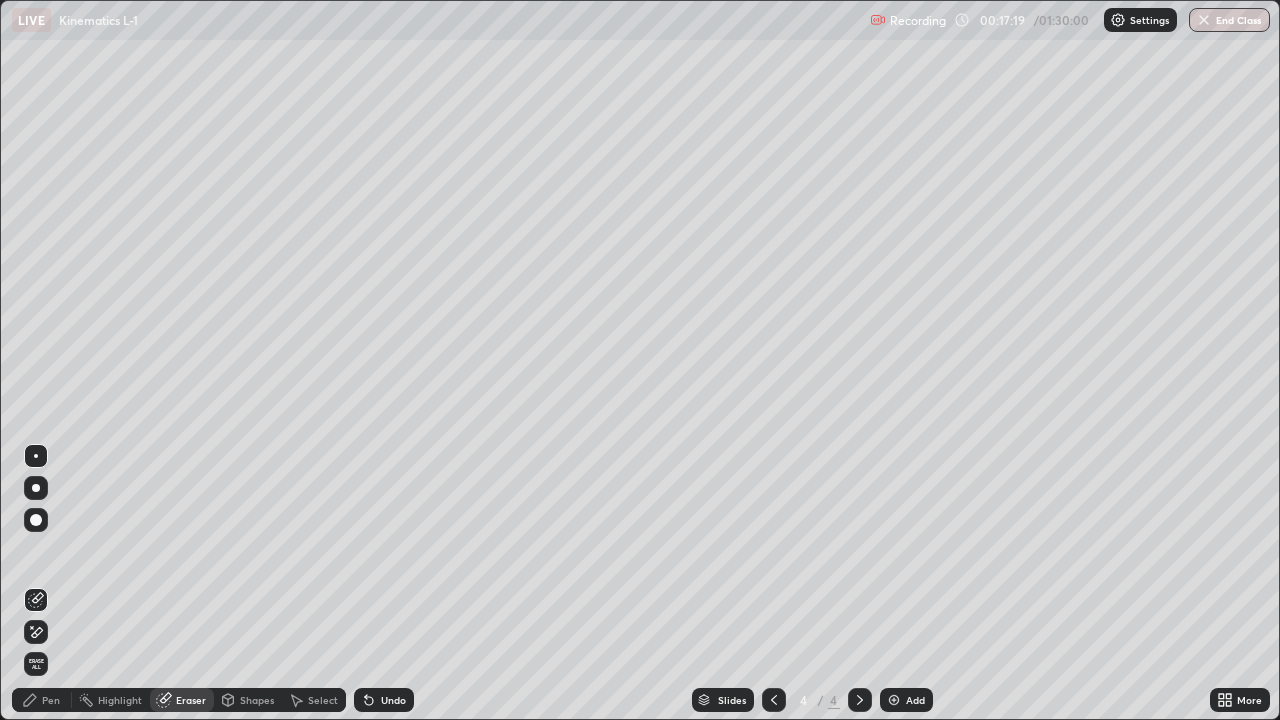 click on "Pen" at bounding box center [51, 700] 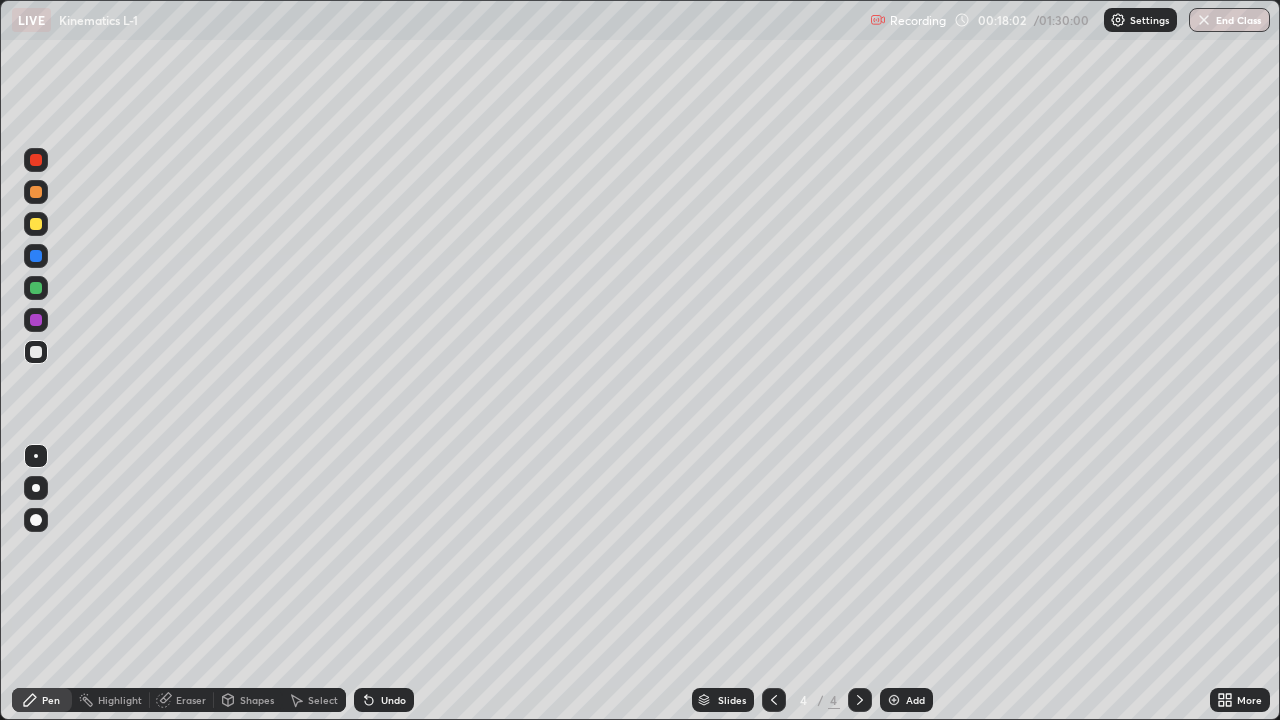 click on "Eraser" at bounding box center (191, 700) 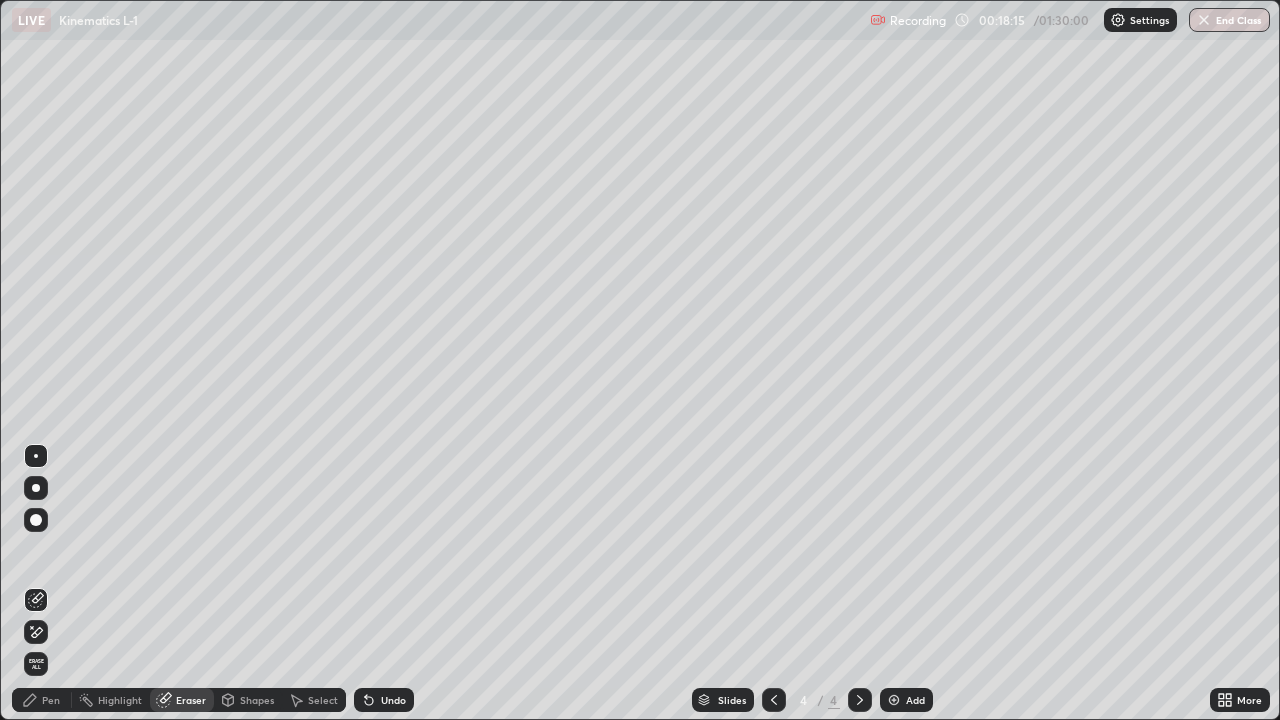 click on "Pen" at bounding box center (51, 700) 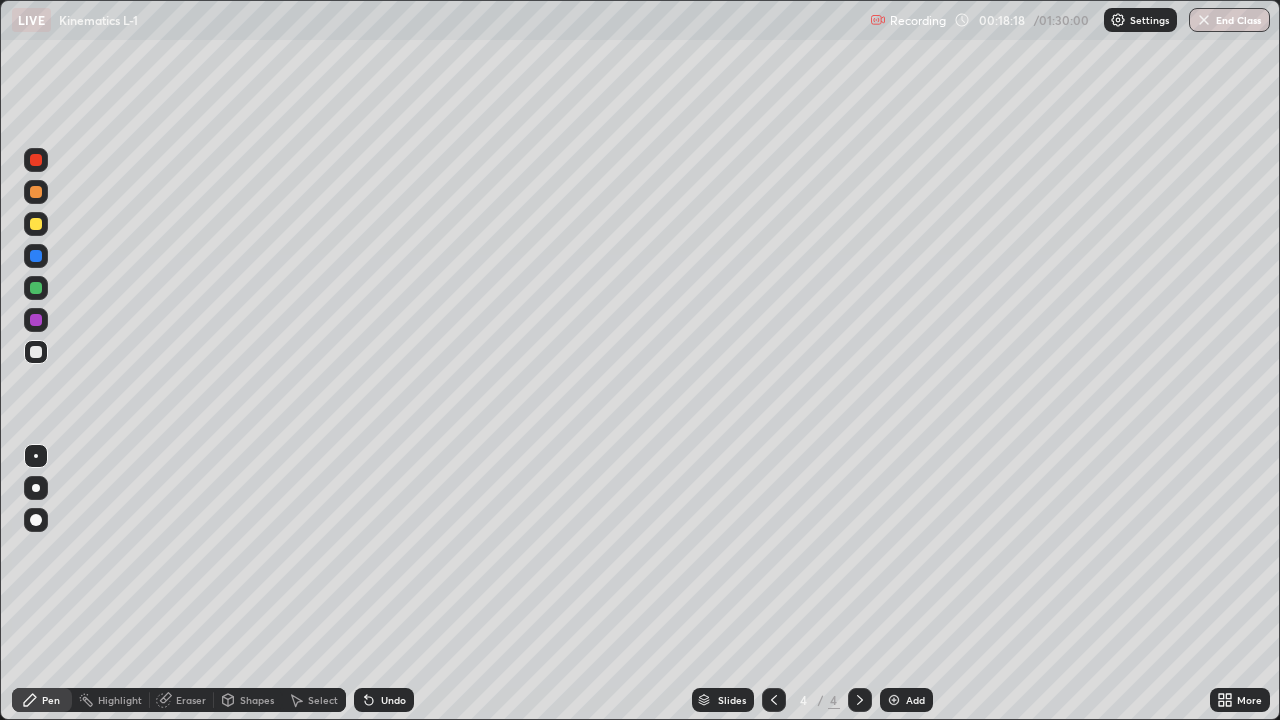 click at bounding box center [36, 224] 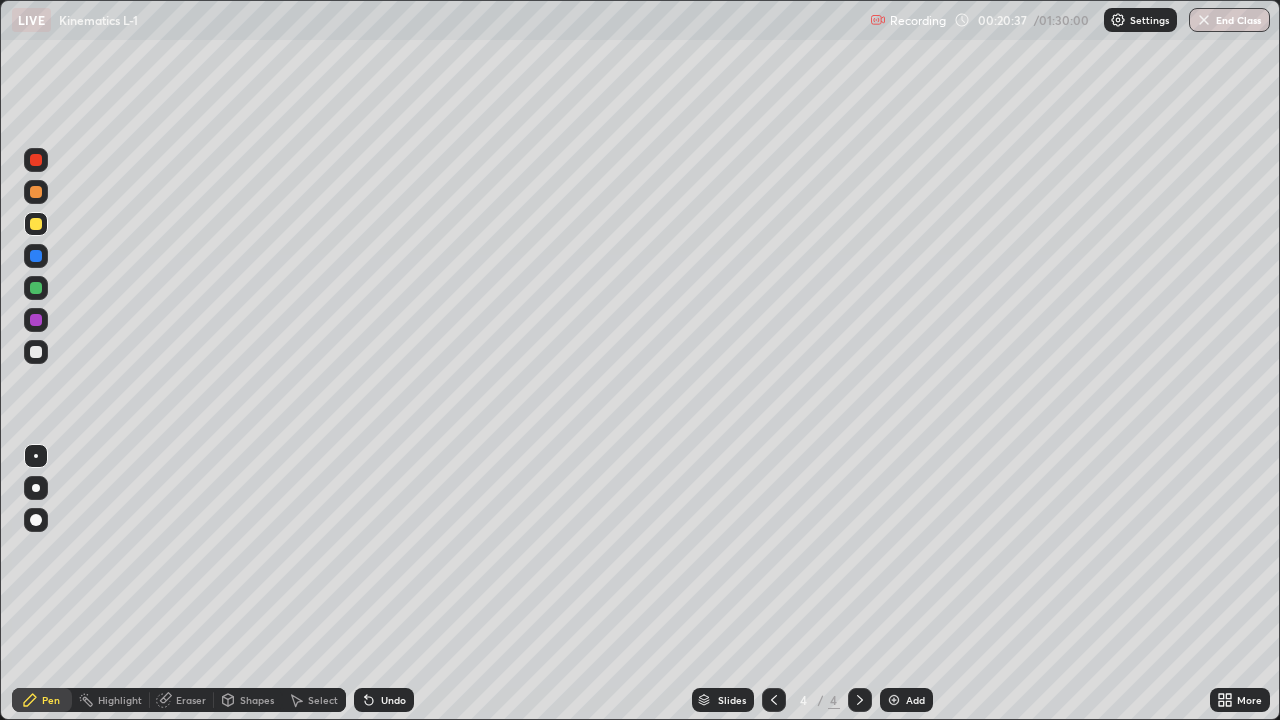 click at bounding box center [894, 700] 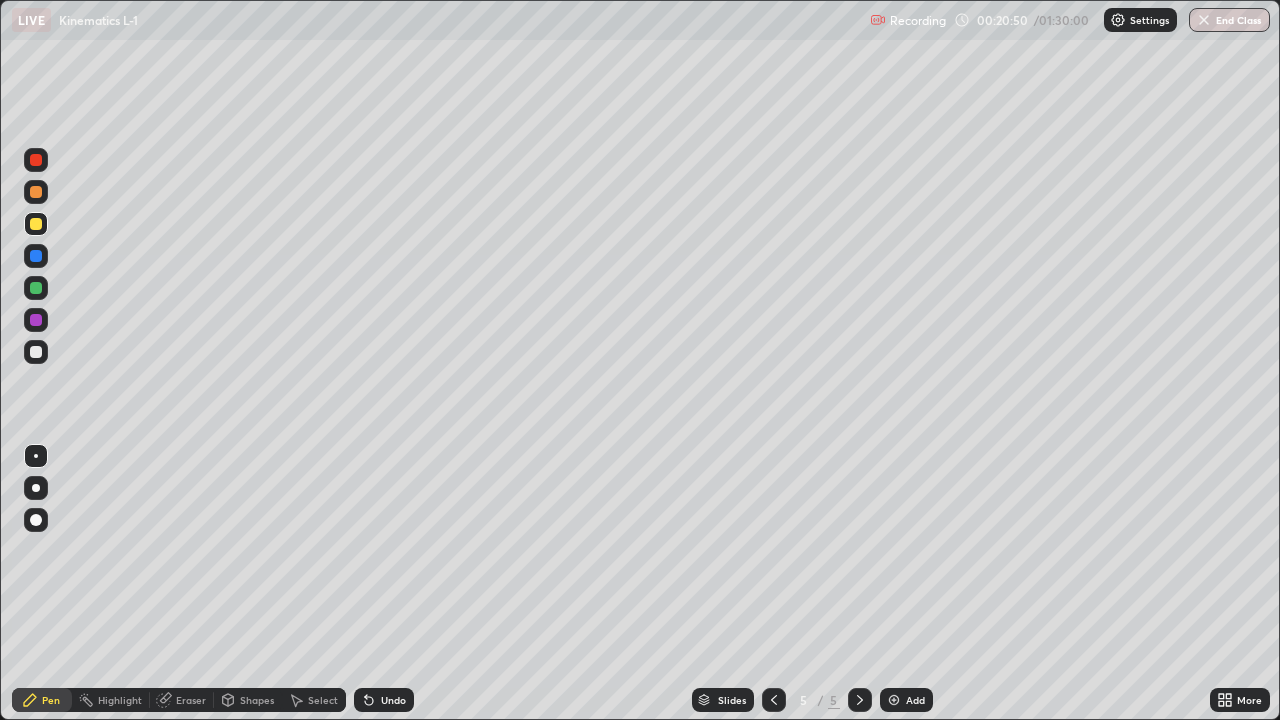 click on "Eraser" at bounding box center (182, 700) 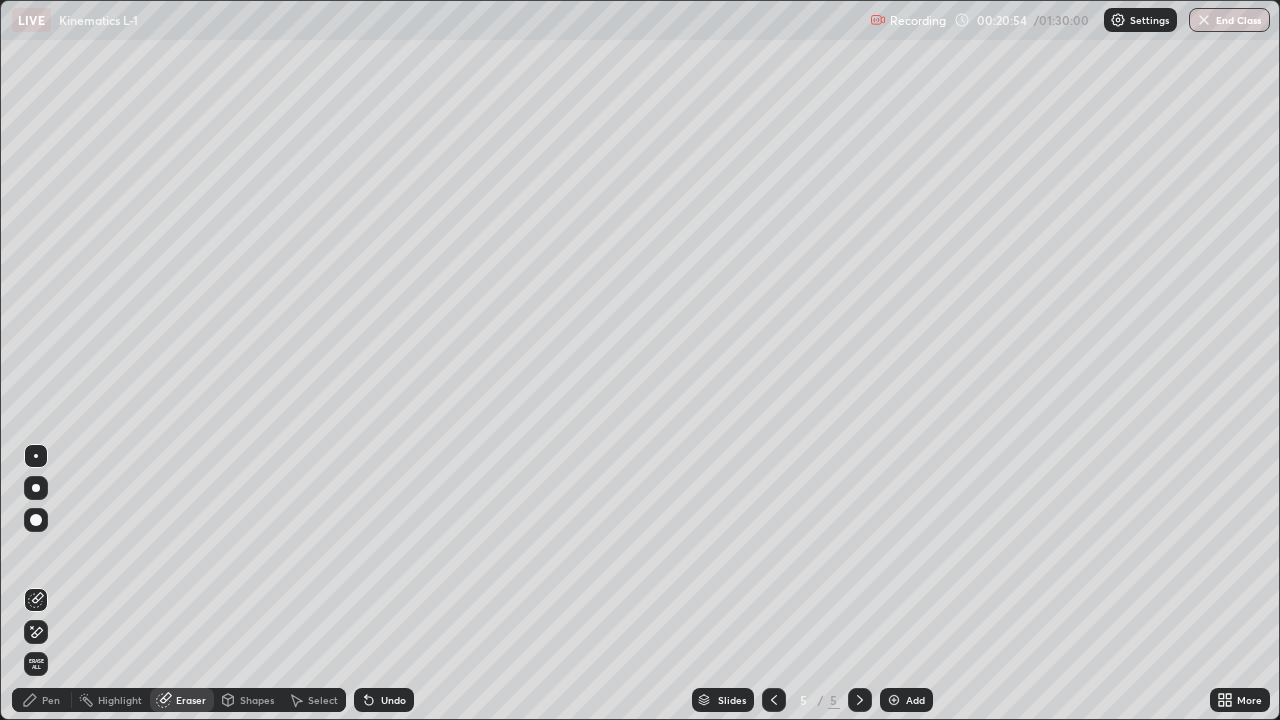 click on "Pen" at bounding box center [51, 700] 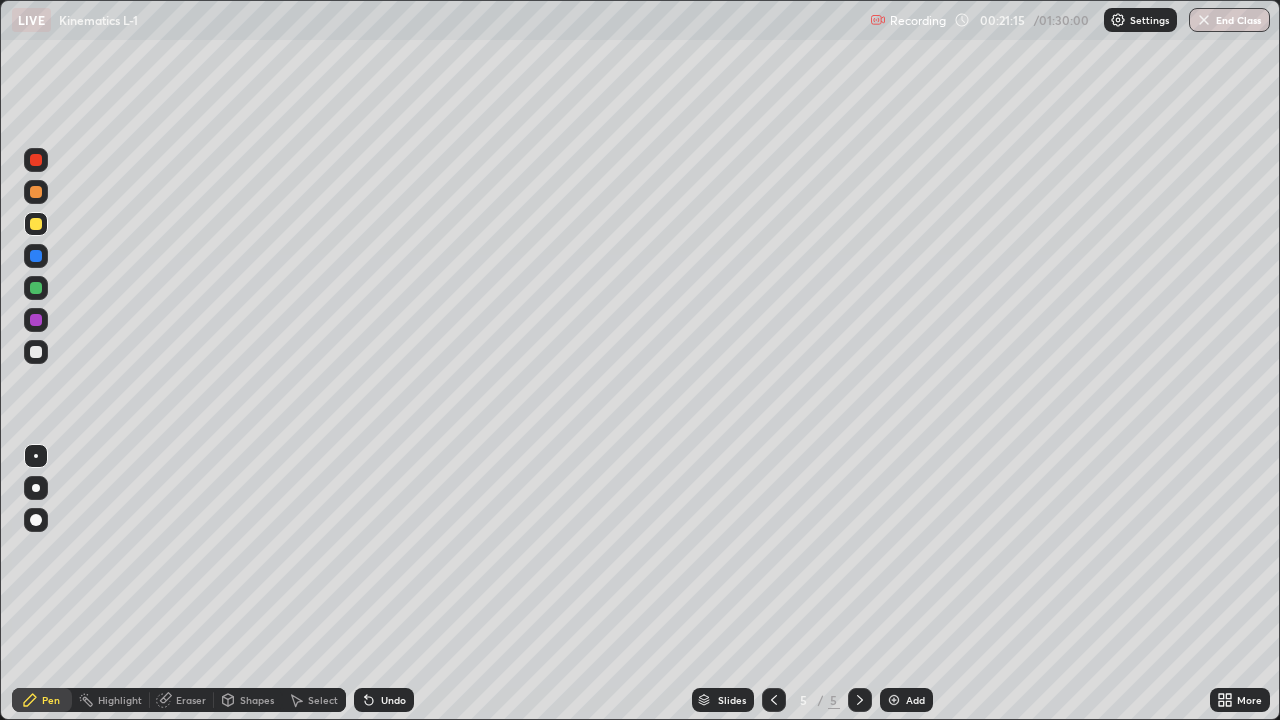 click on "Eraser" at bounding box center [191, 700] 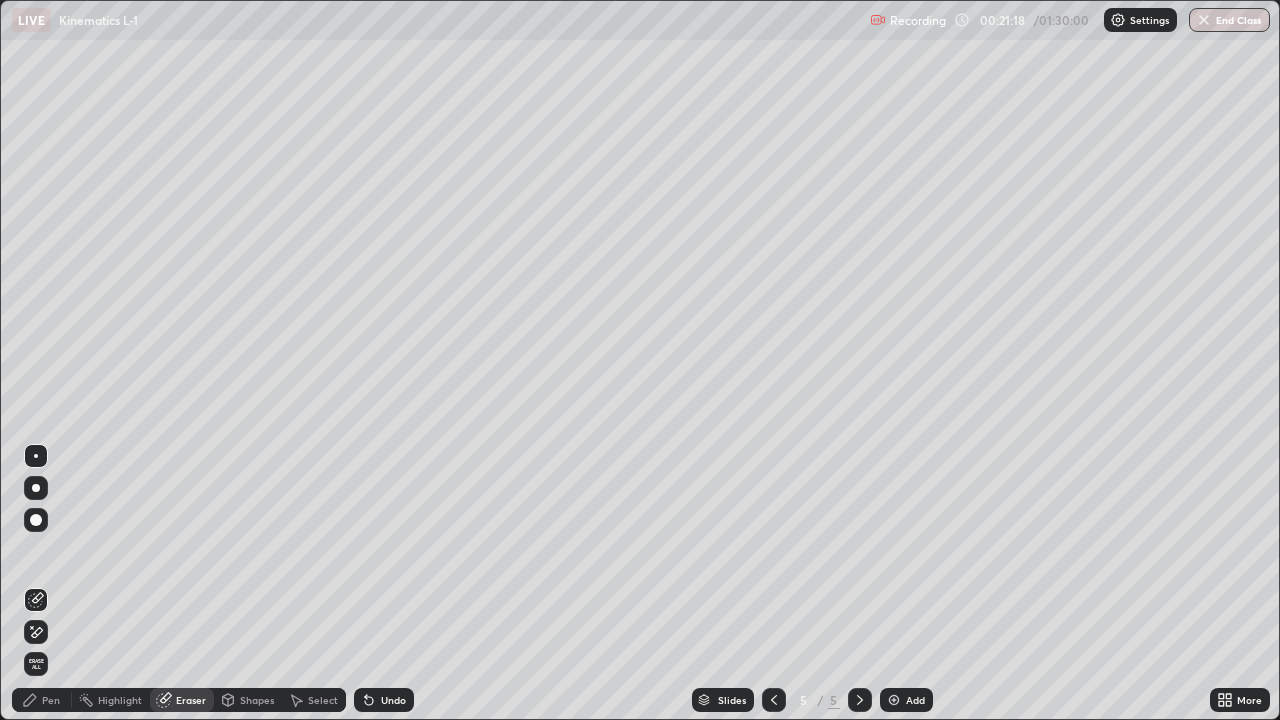 click on "Pen" at bounding box center [51, 700] 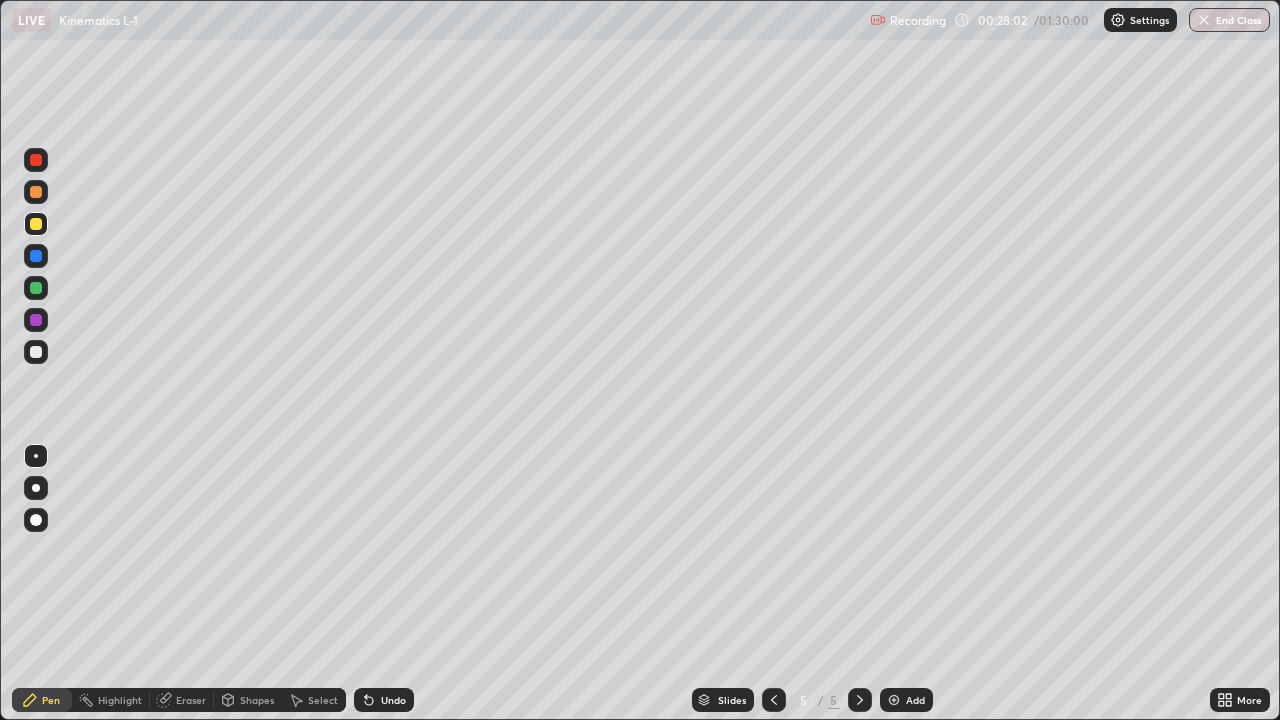 click at bounding box center [894, 700] 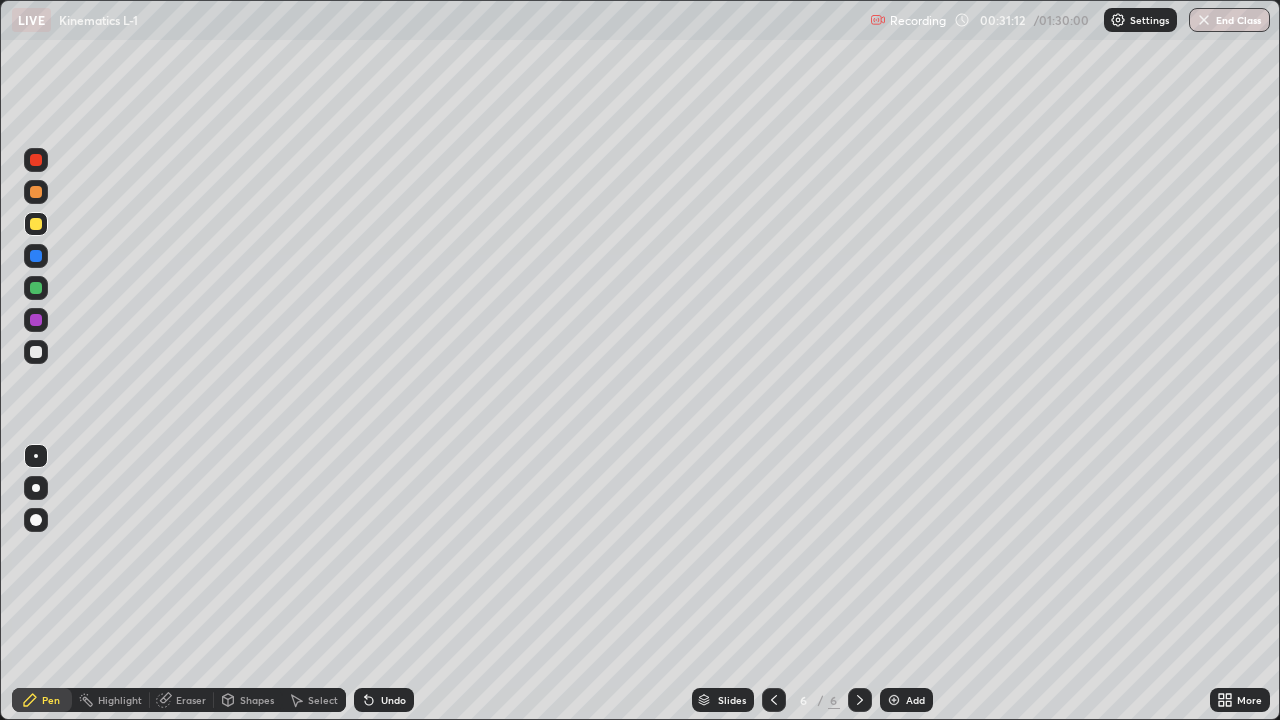 click at bounding box center [894, 700] 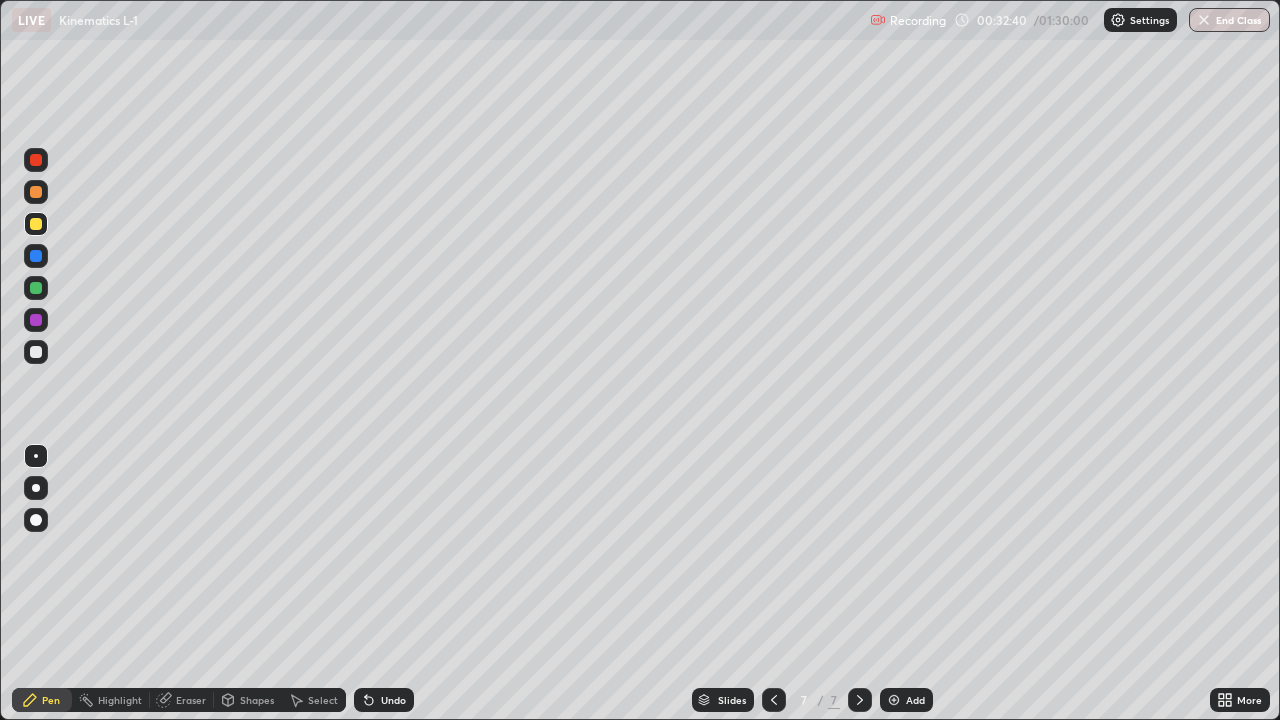 click at bounding box center [36, 488] 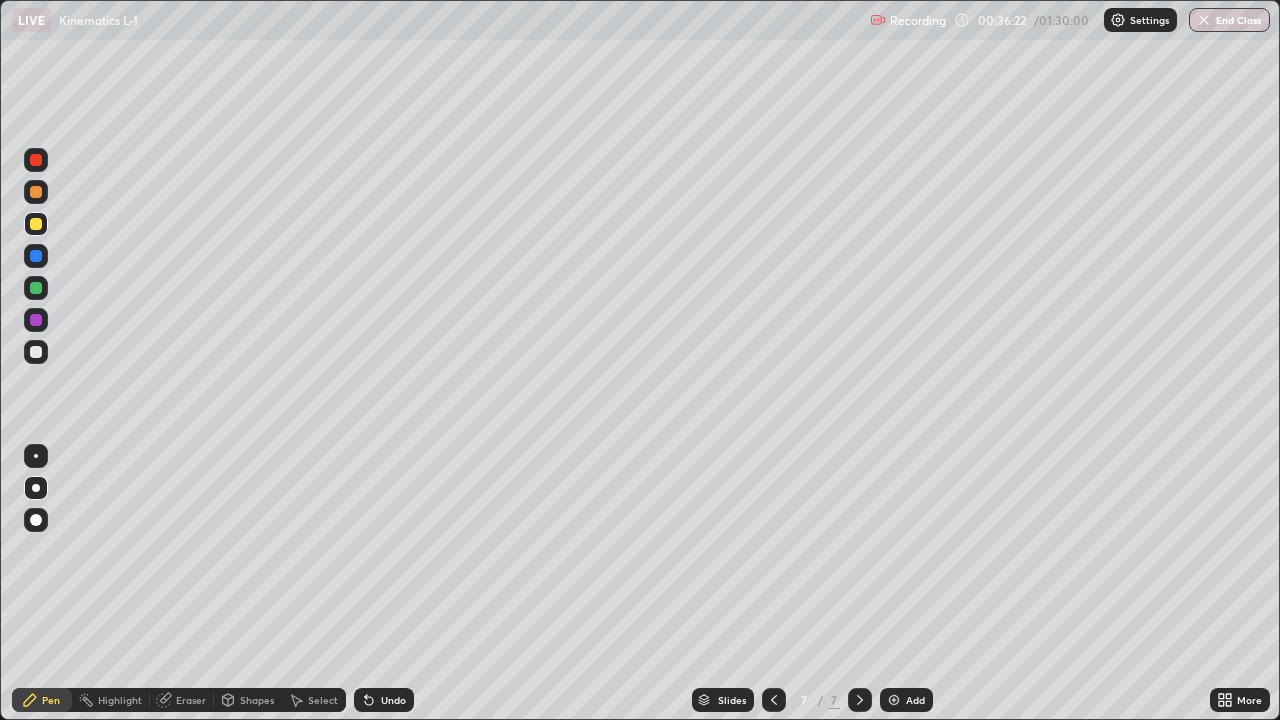 click at bounding box center [894, 700] 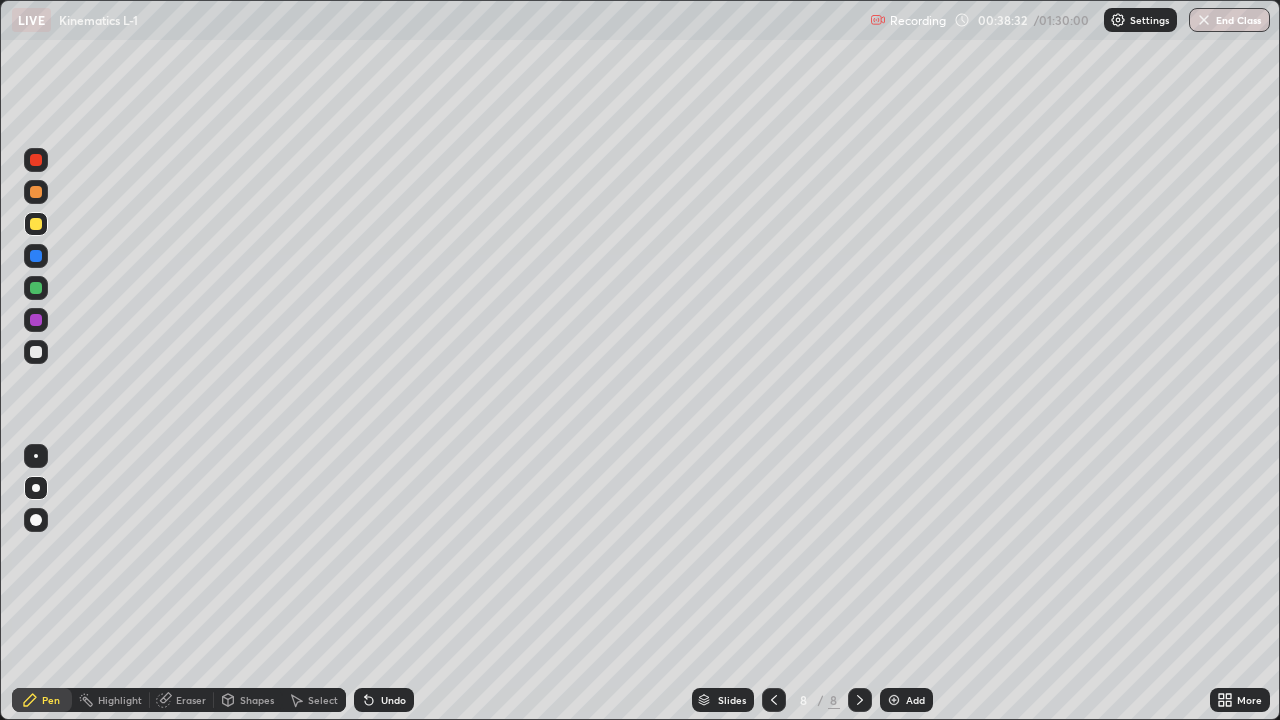 click at bounding box center (36, 456) 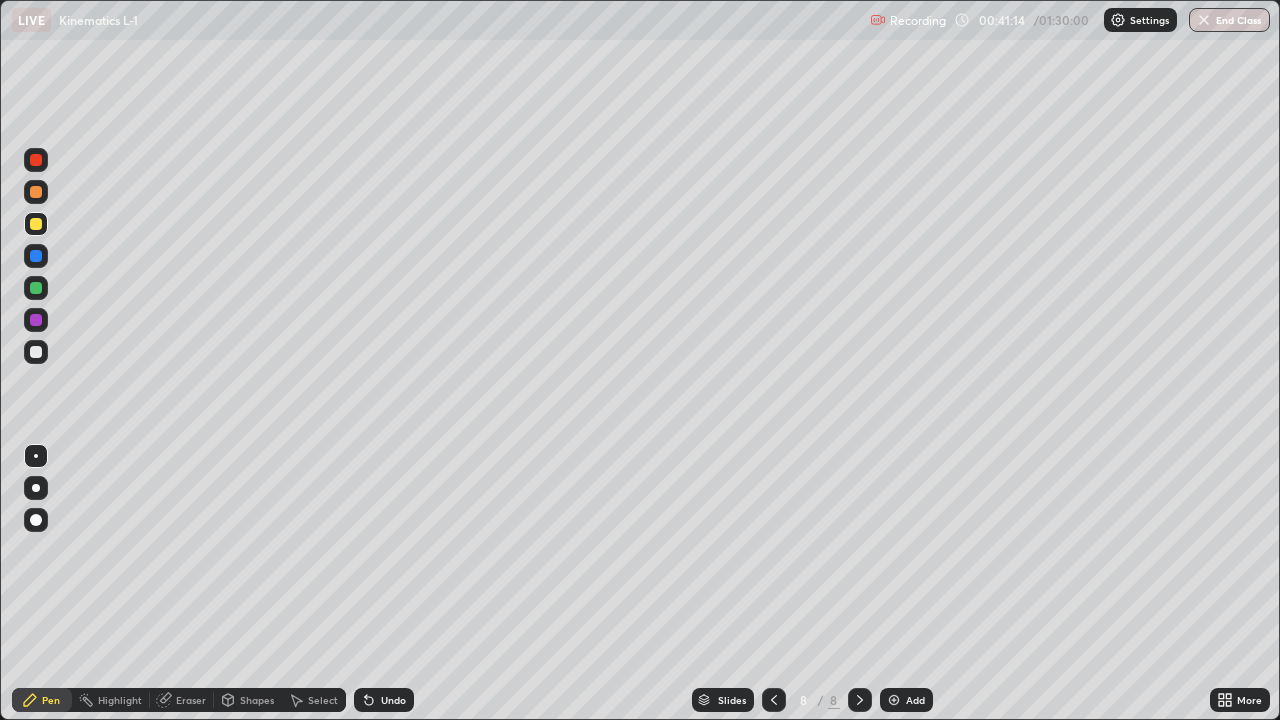 click at bounding box center (36, 352) 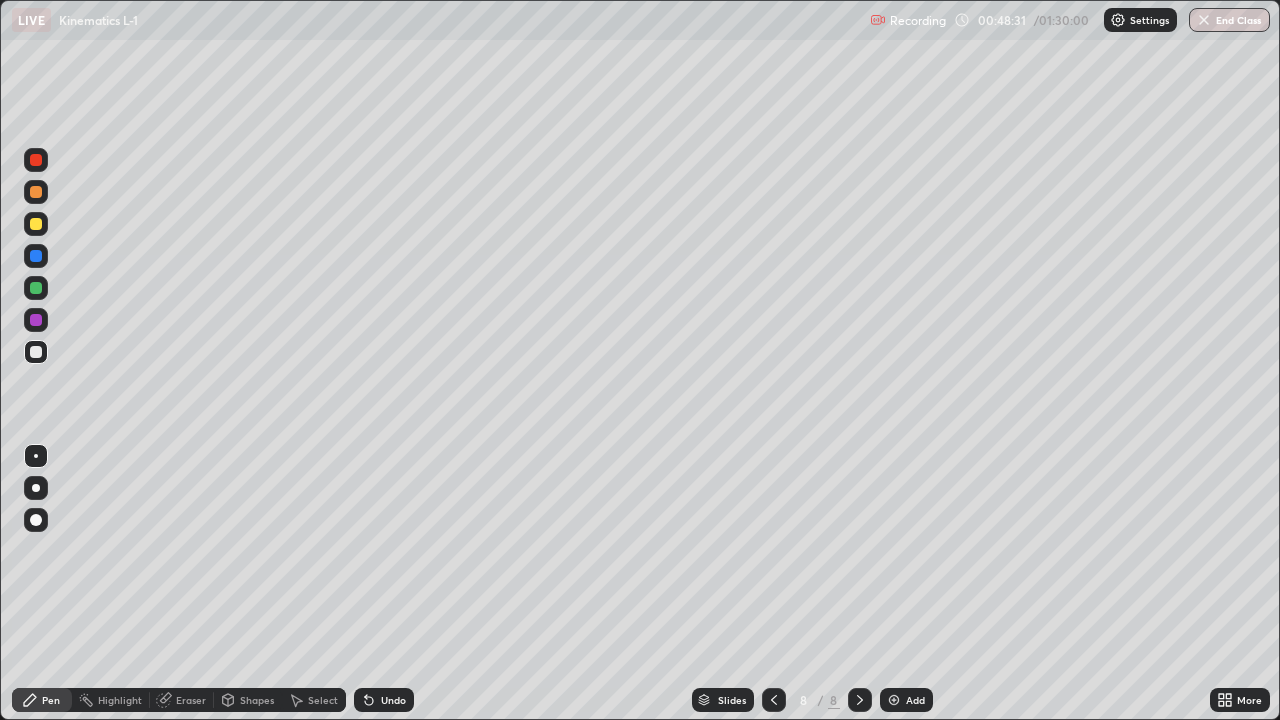 click at bounding box center [894, 700] 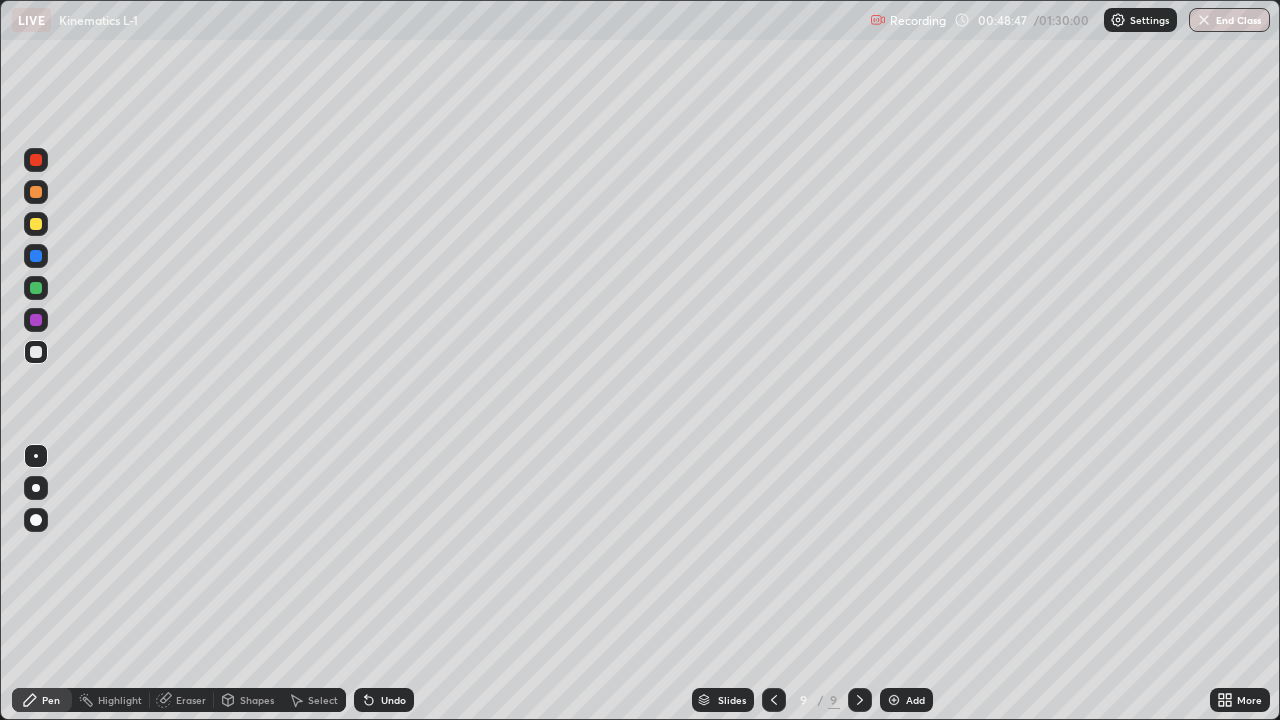 click at bounding box center (36, 224) 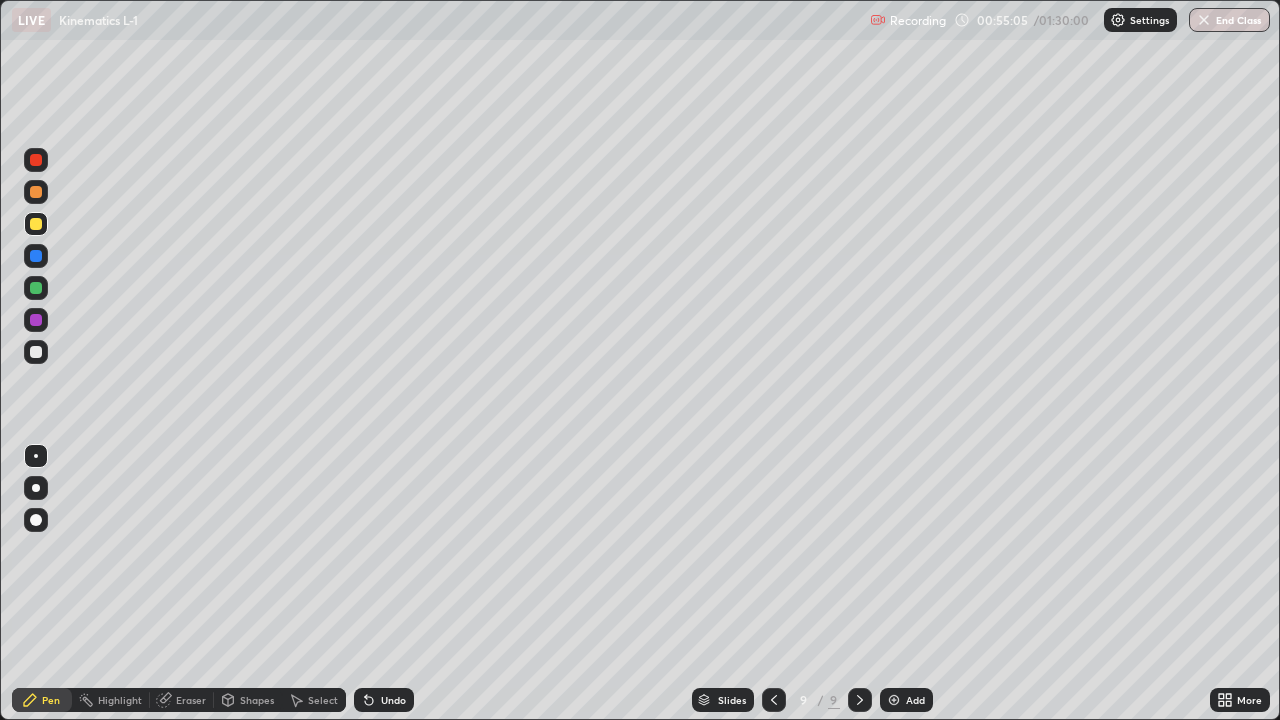 click at bounding box center (36, 288) 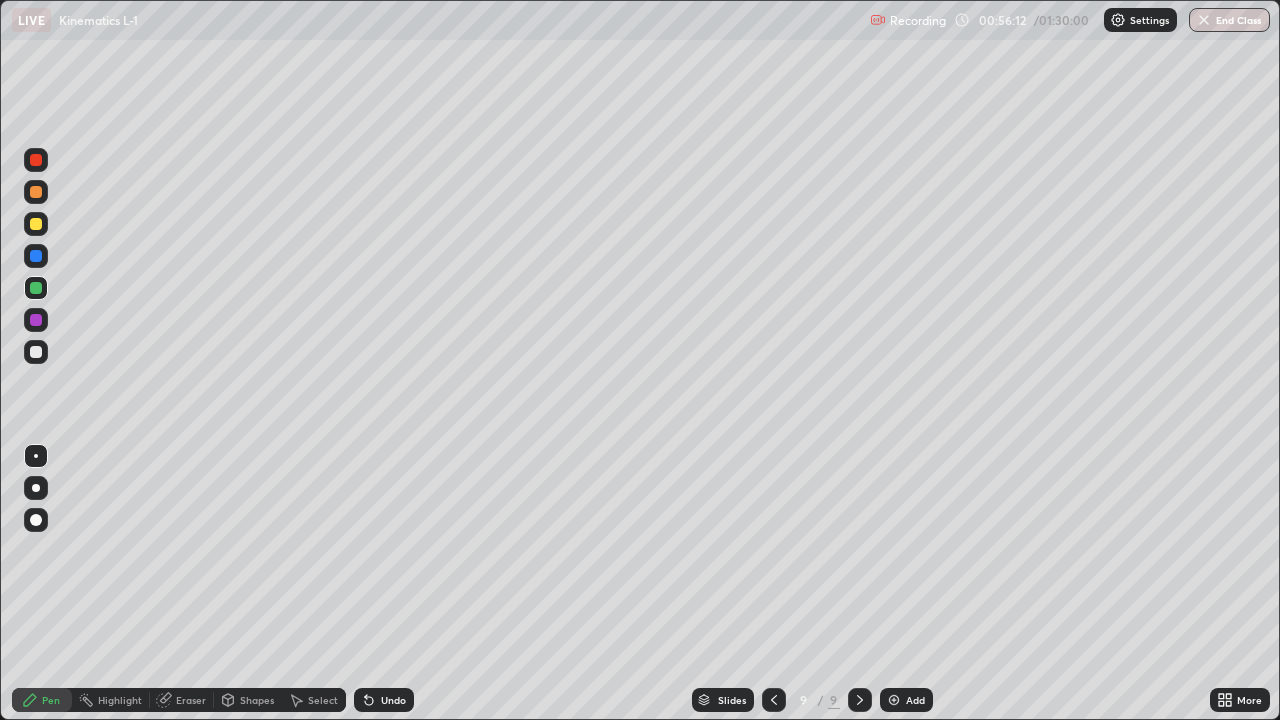 click at bounding box center (36, 256) 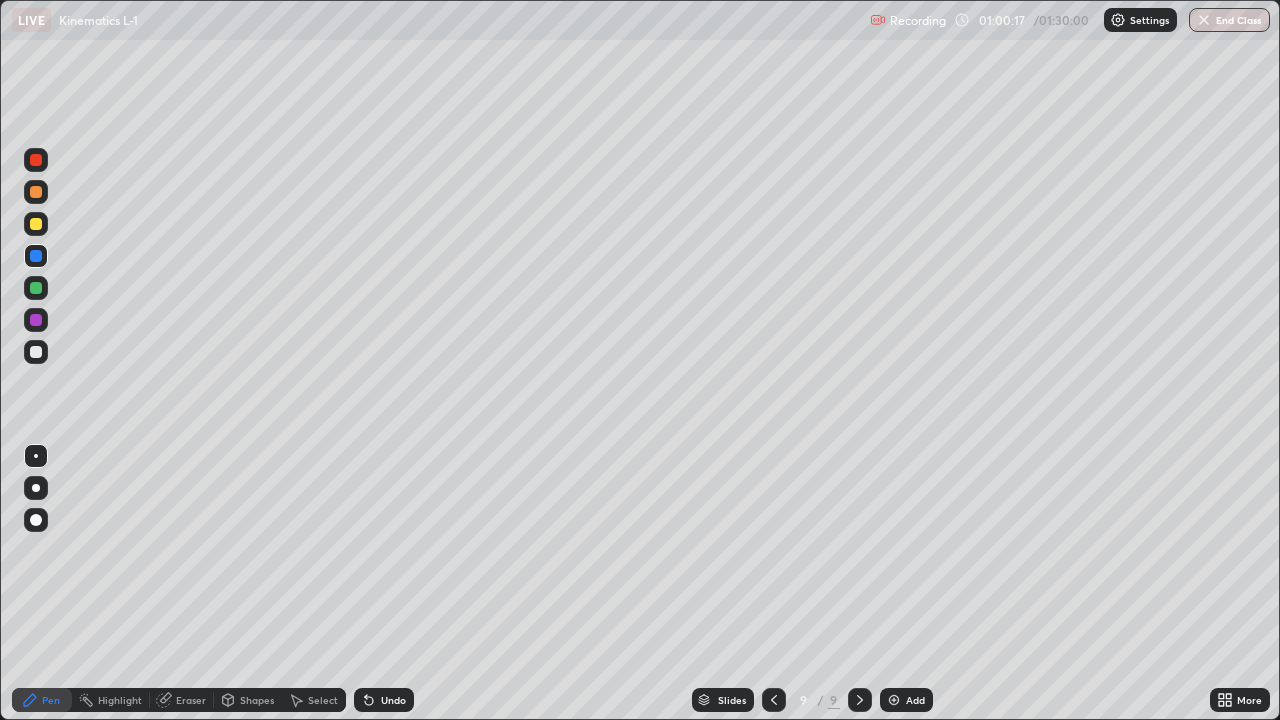click at bounding box center [894, 700] 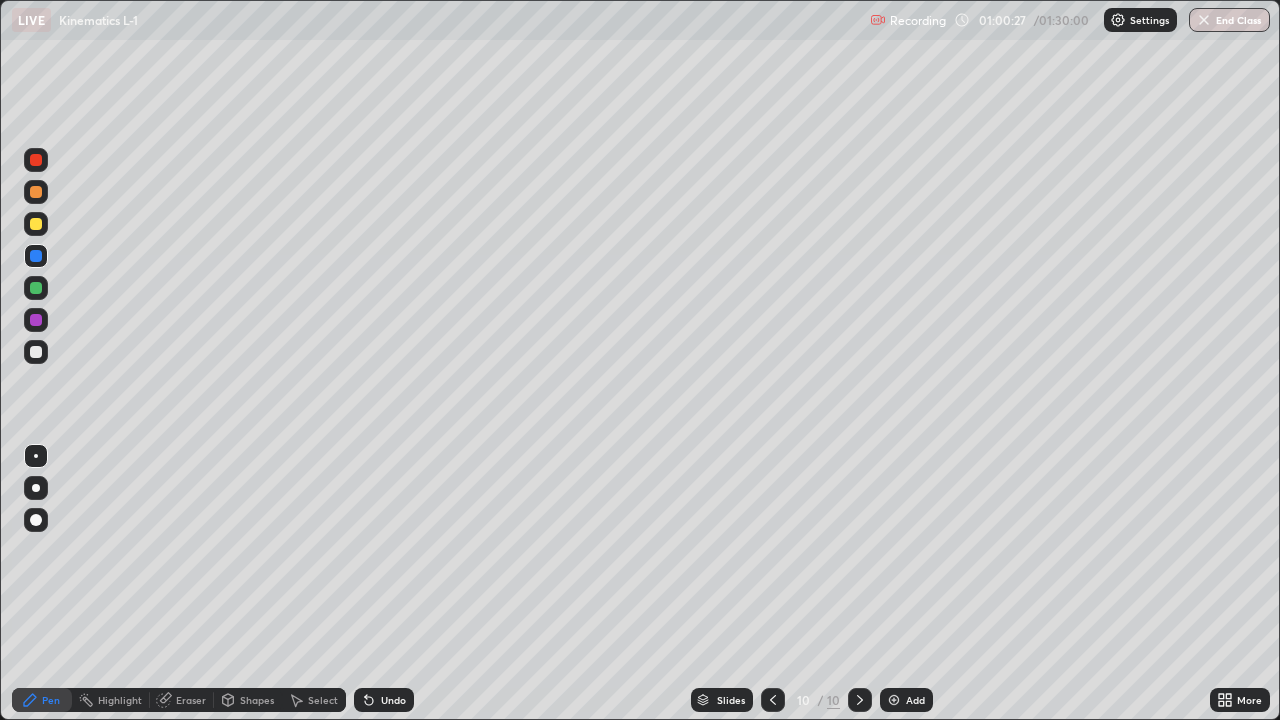 click at bounding box center (36, 352) 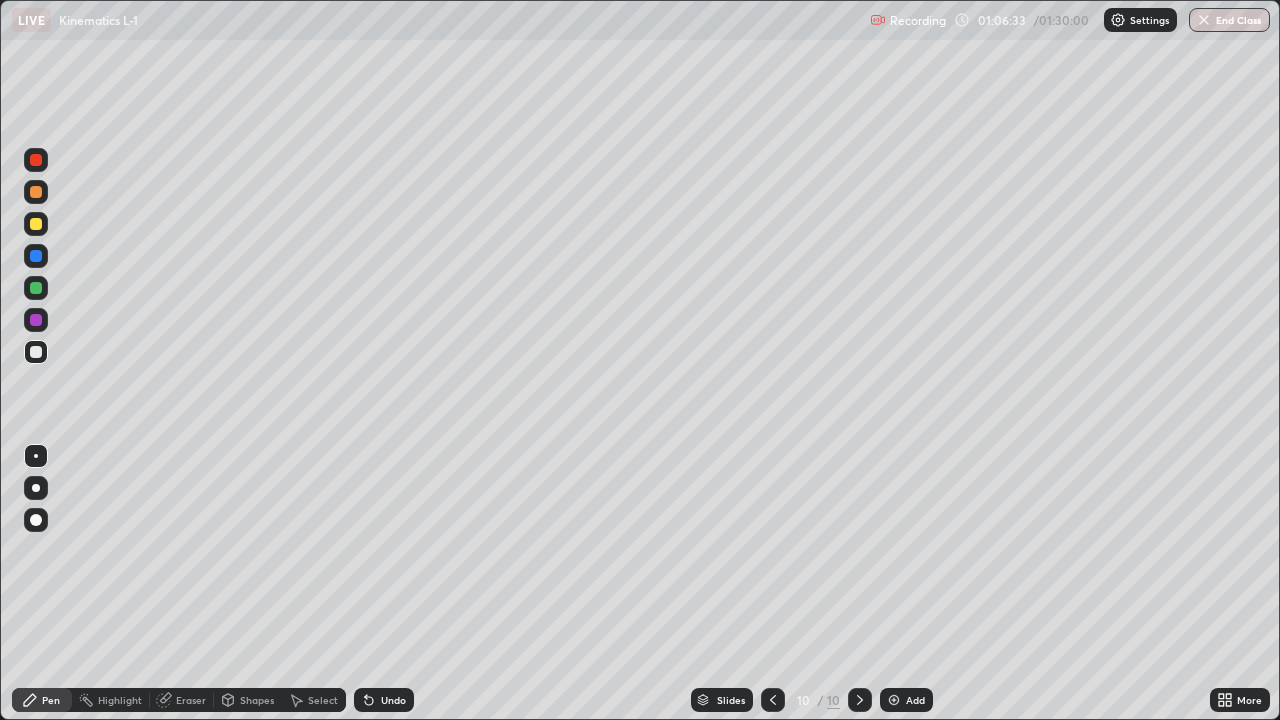 click at bounding box center [36, 224] 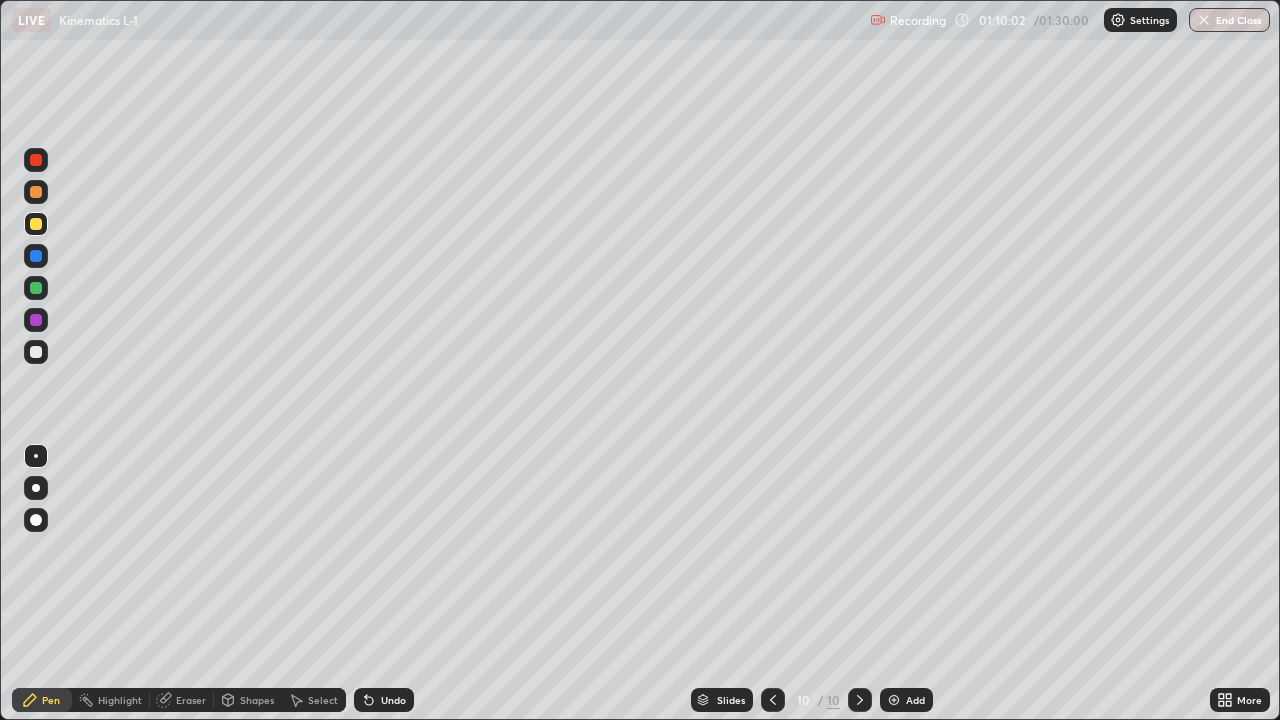 click at bounding box center (894, 700) 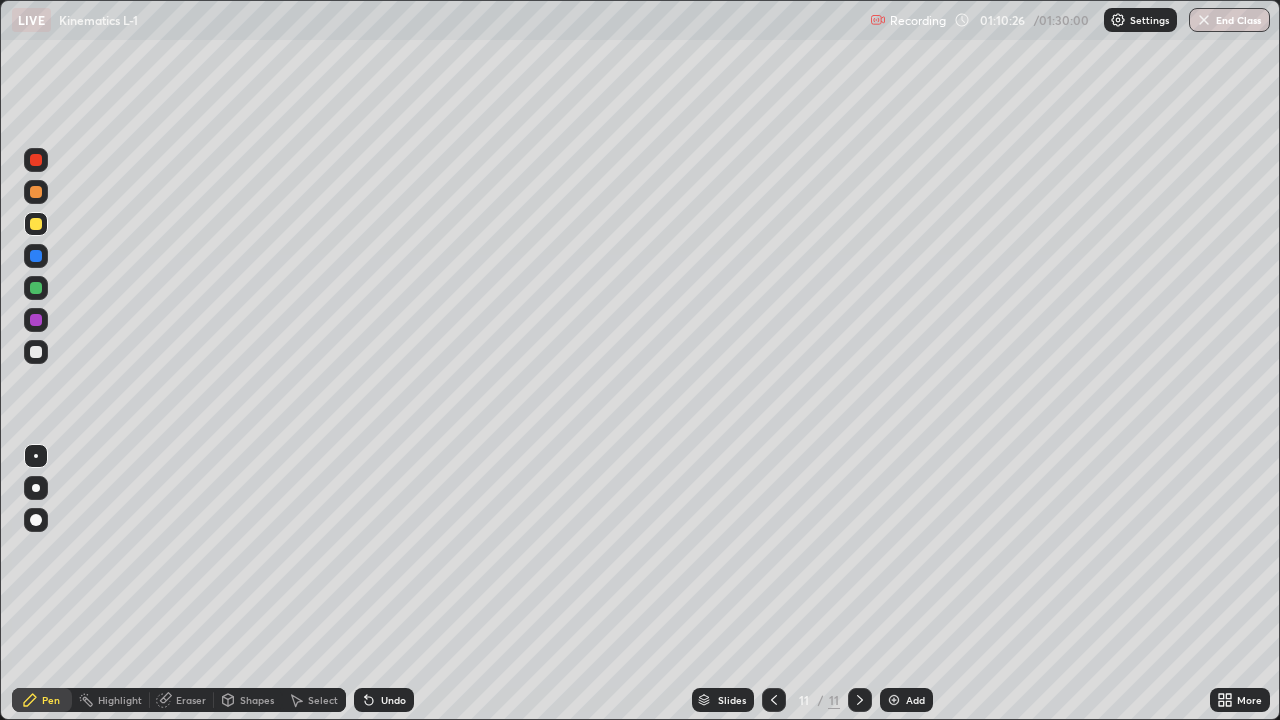 click at bounding box center (36, 352) 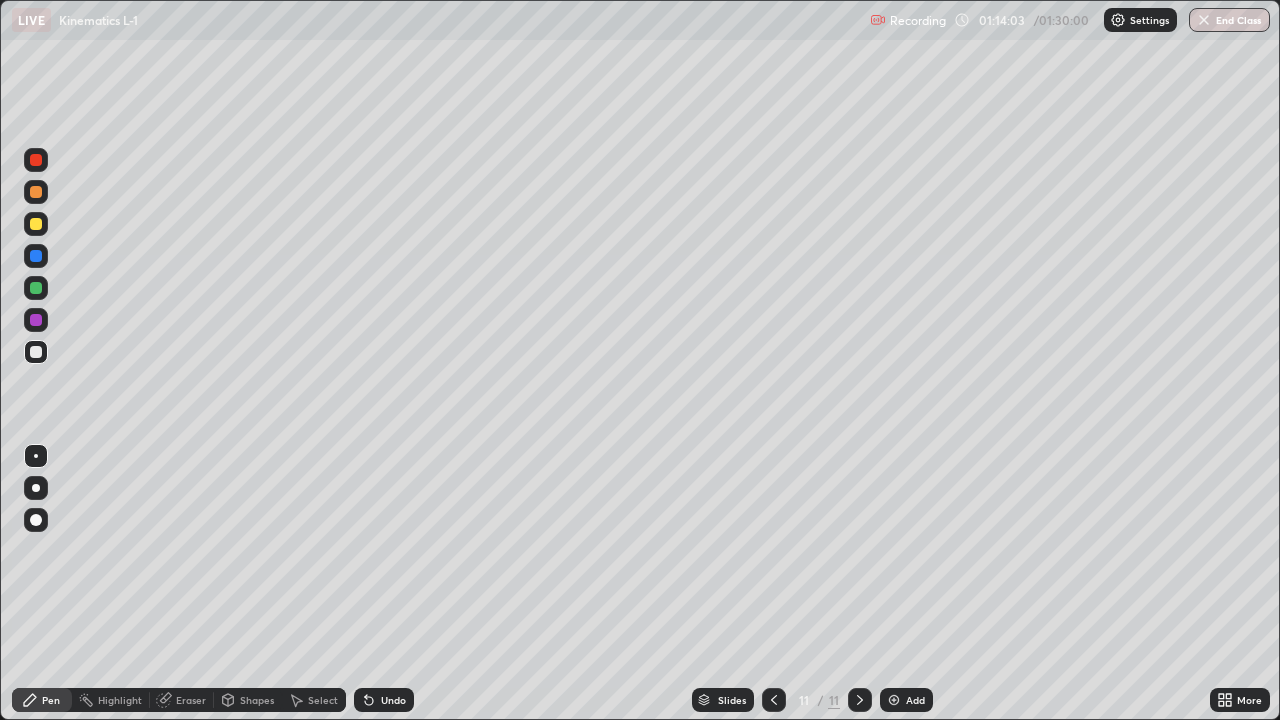 click at bounding box center (36, 224) 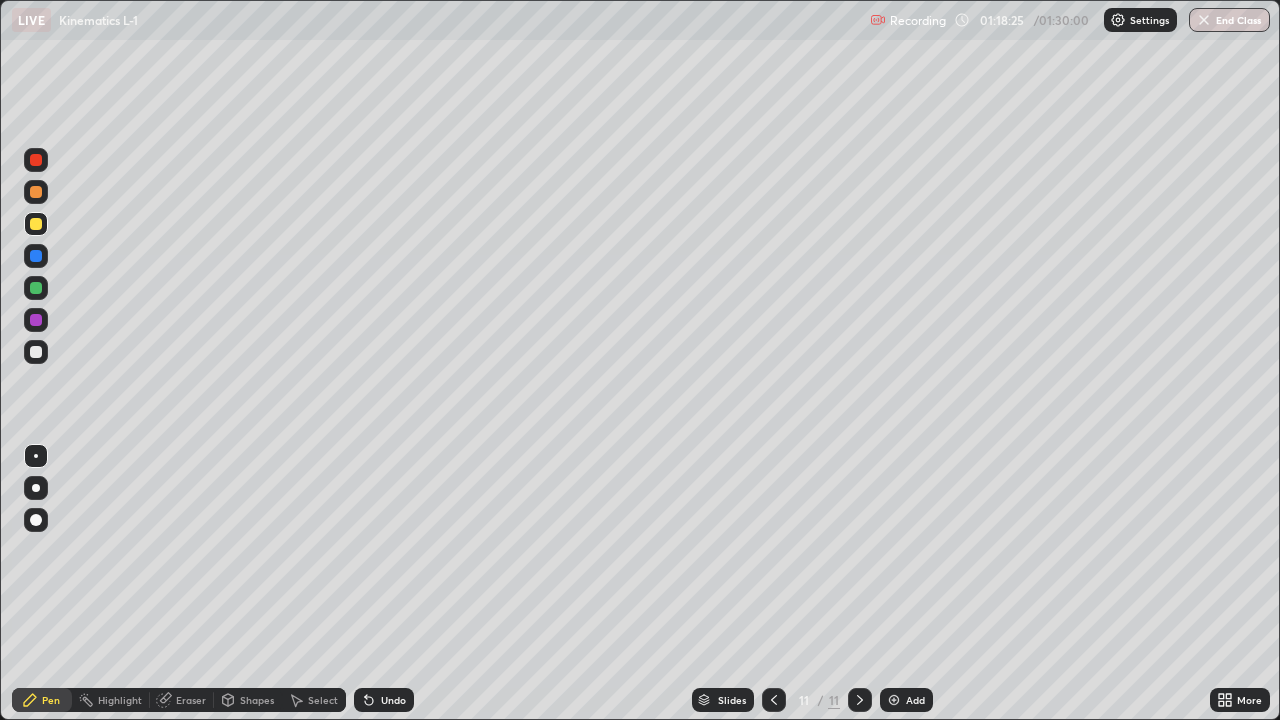 click at bounding box center [894, 700] 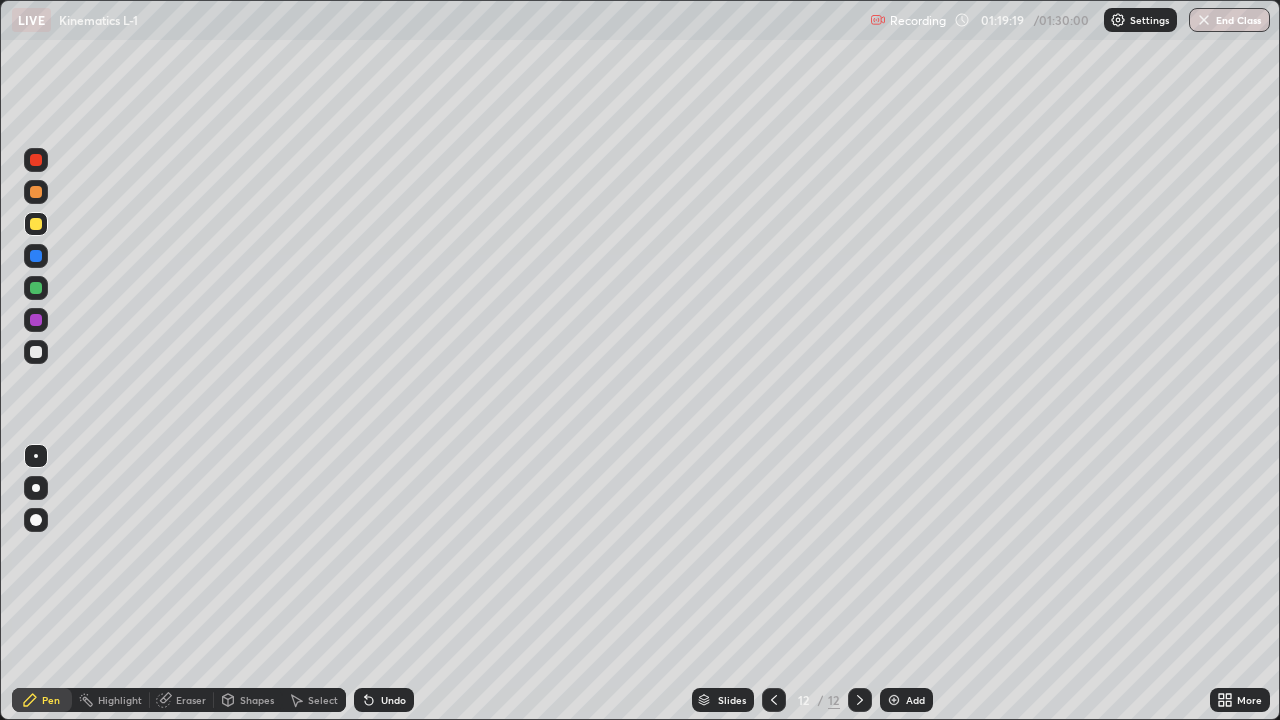 click at bounding box center (36, 192) 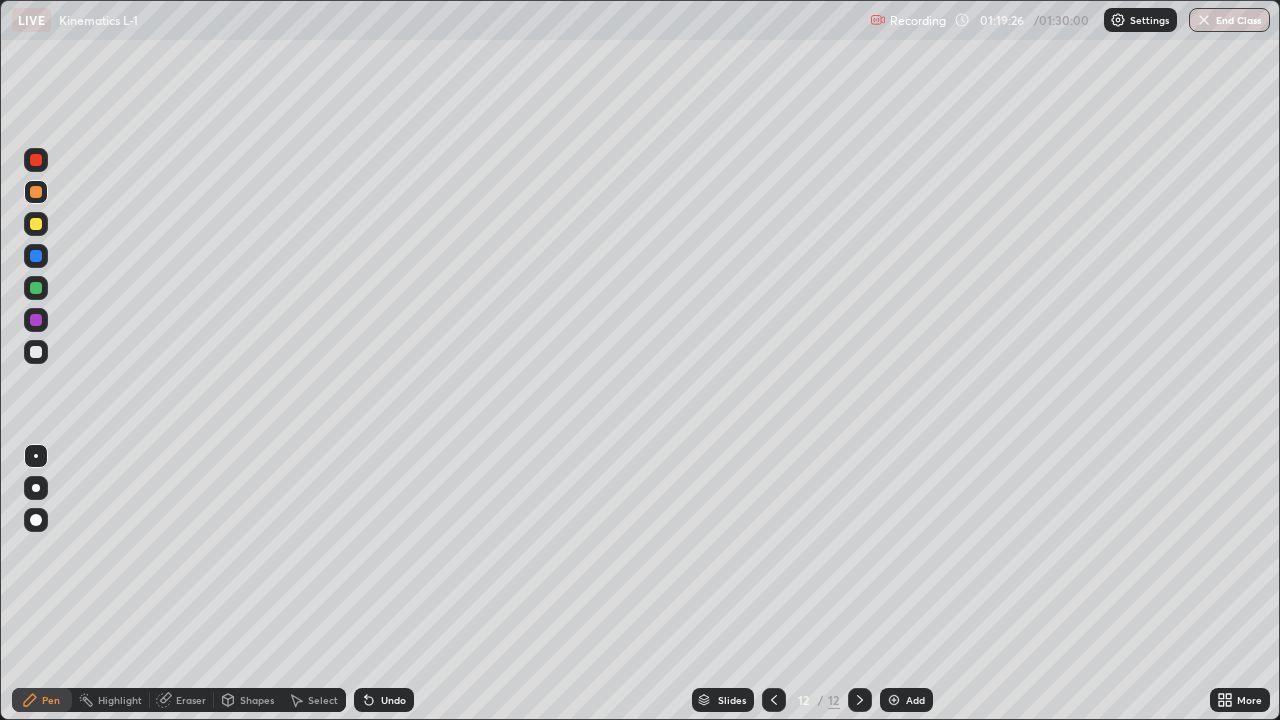 click at bounding box center (36, 288) 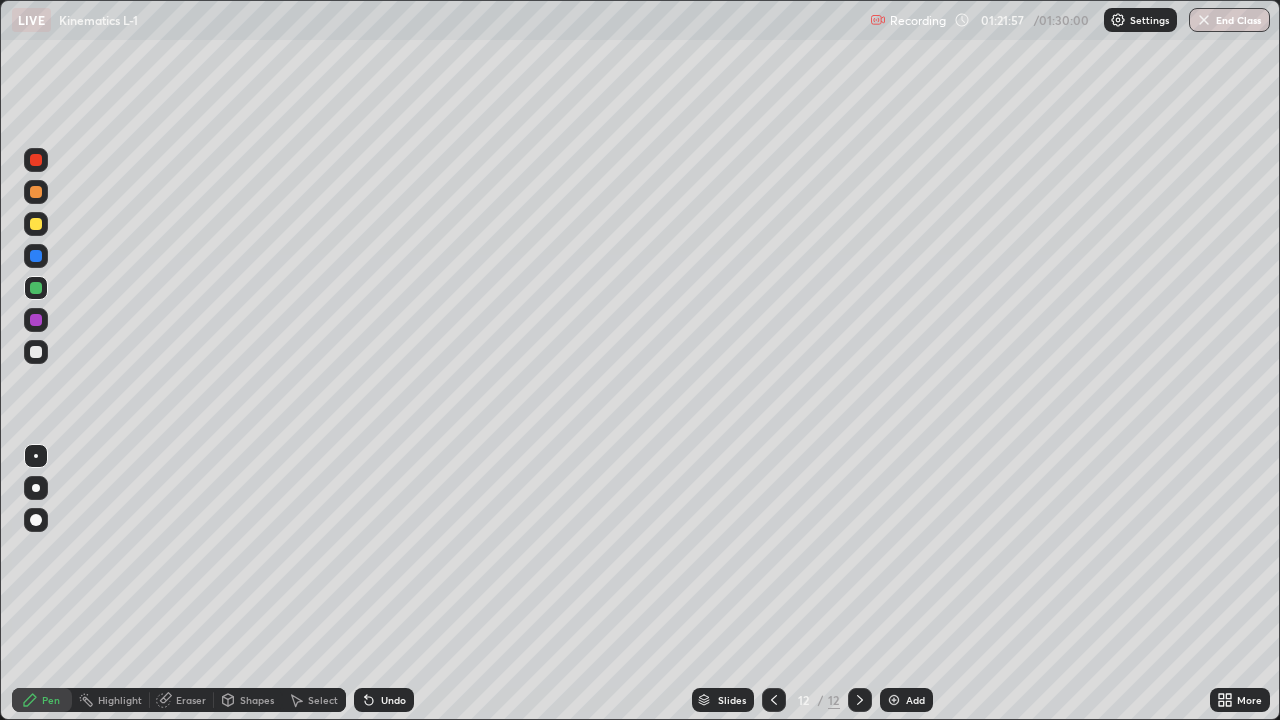 click at bounding box center (894, 700) 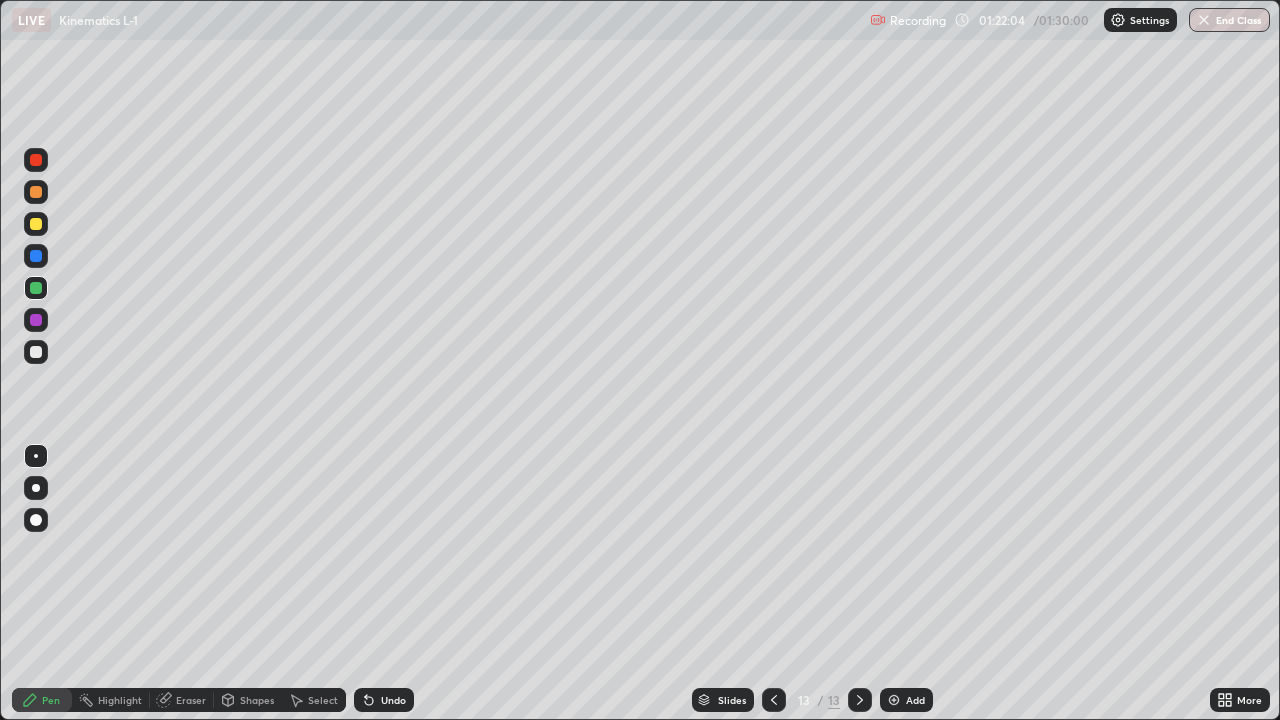 click at bounding box center [36, 224] 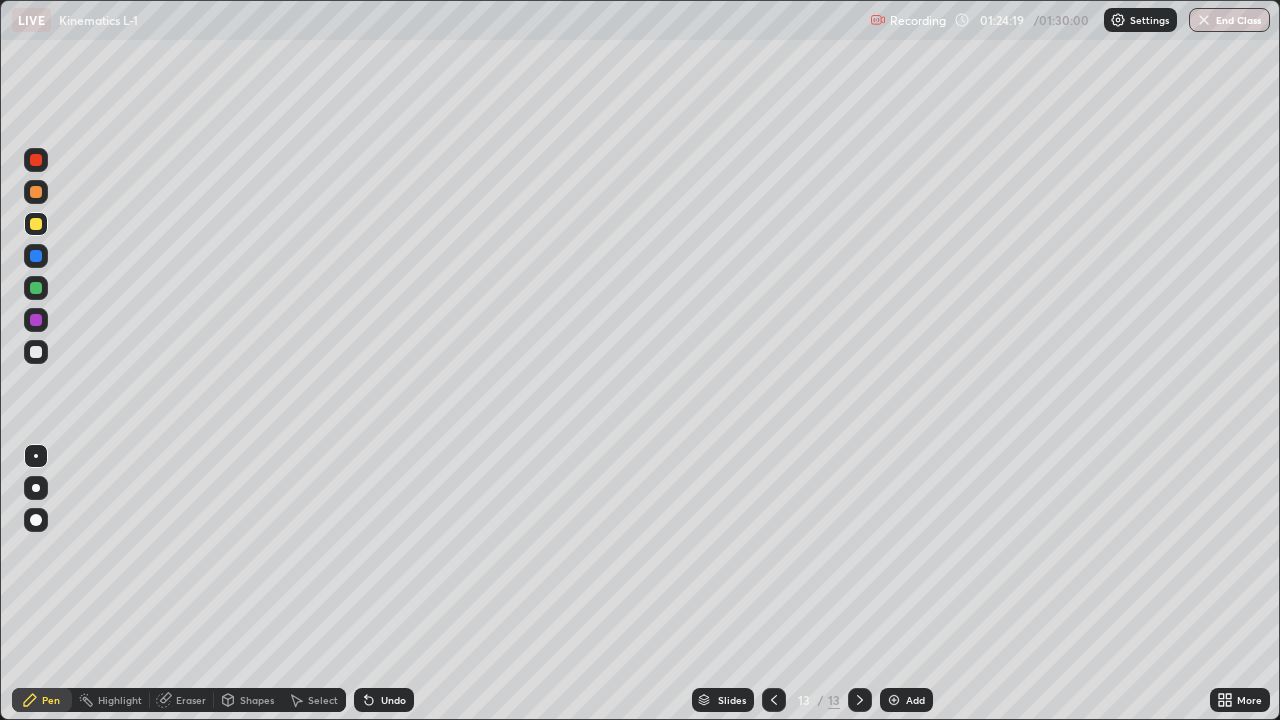 click at bounding box center [36, 256] 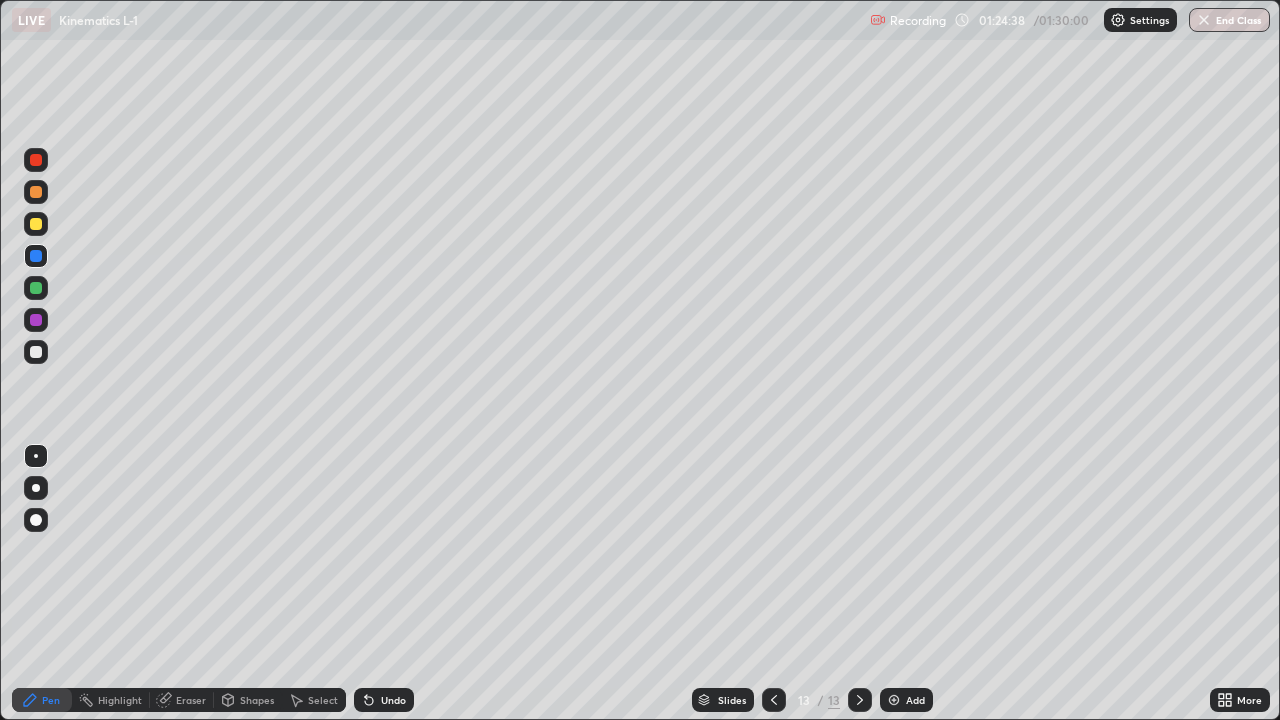 click at bounding box center [36, 288] 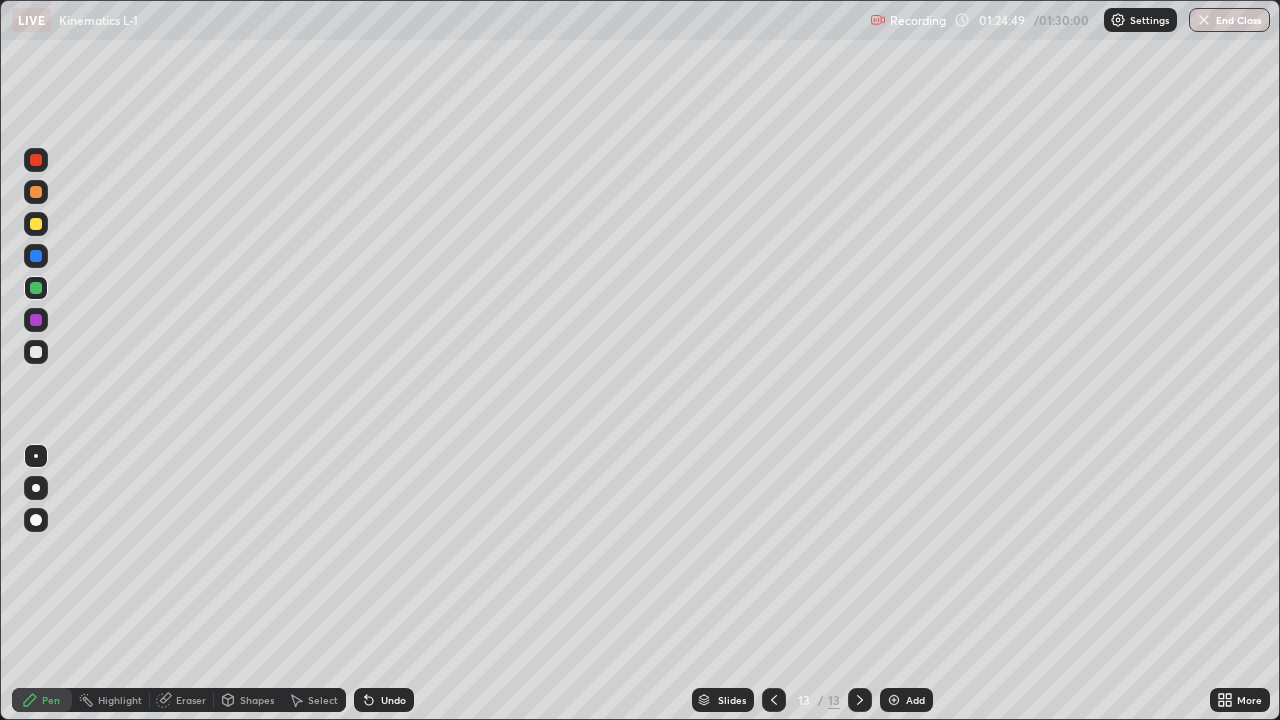 click at bounding box center (36, 224) 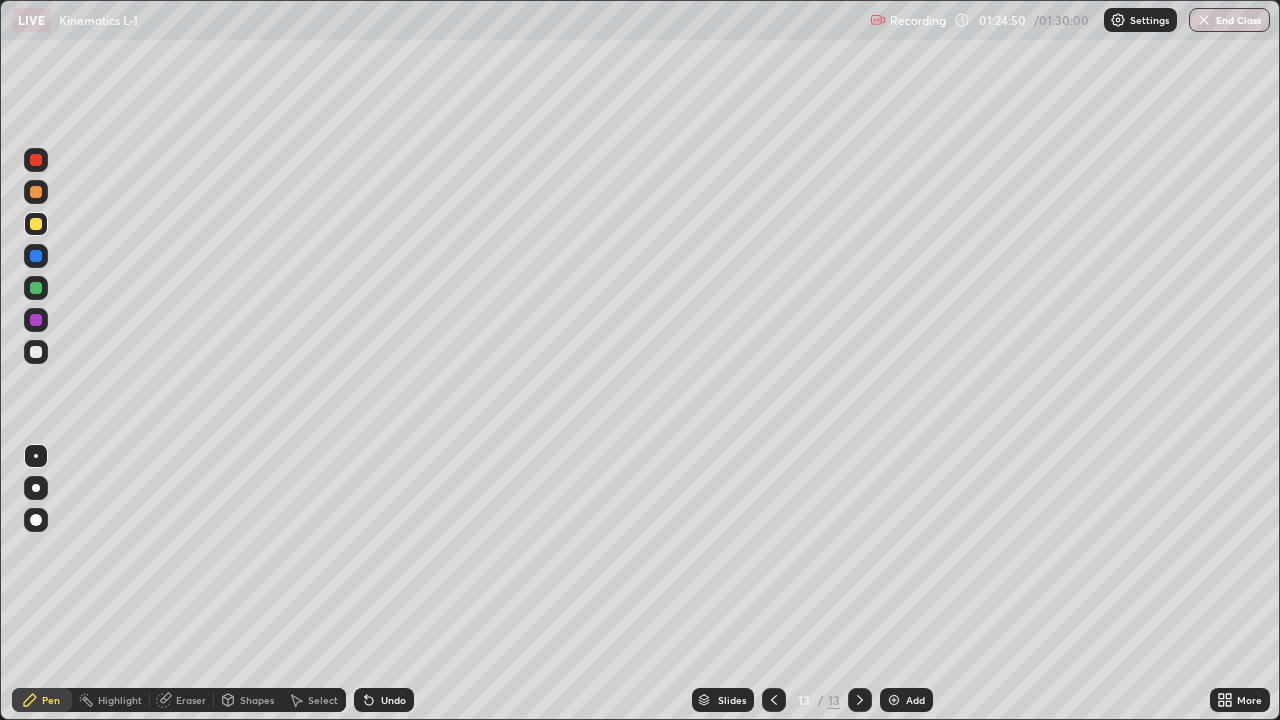 click at bounding box center (36, 352) 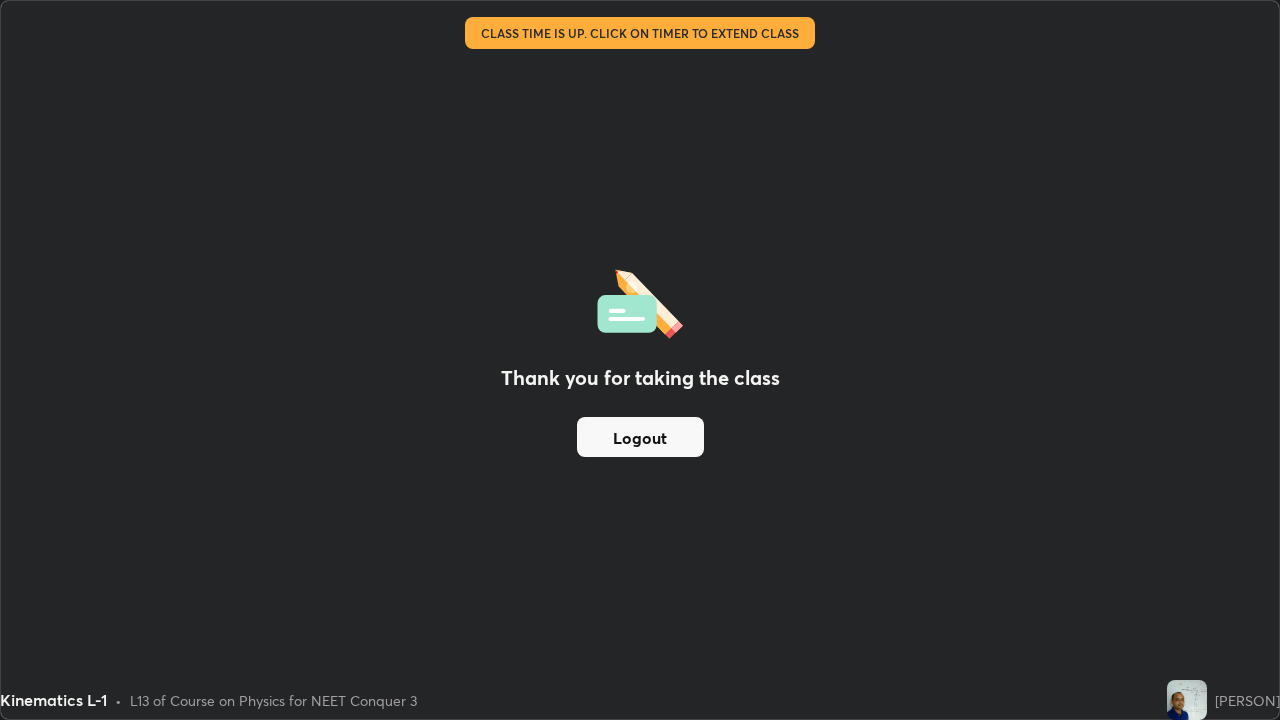 click on "Logout" at bounding box center [640, 437] 